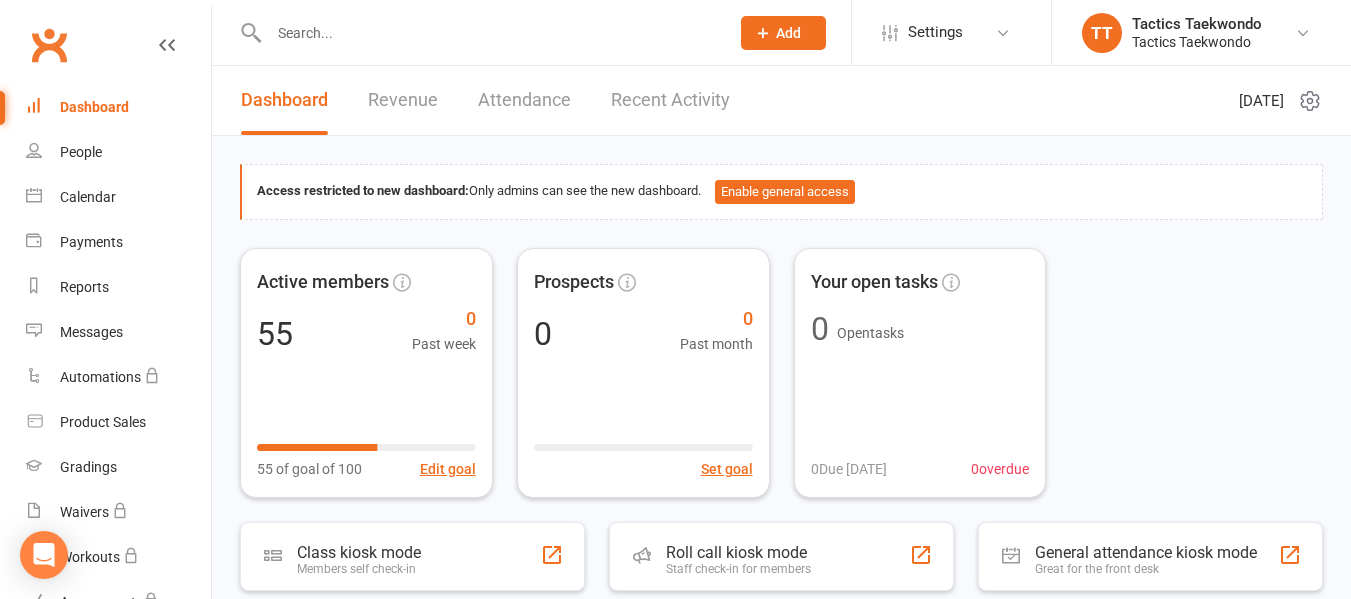 scroll, scrollTop: 436, scrollLeft: 0, axis: vertical 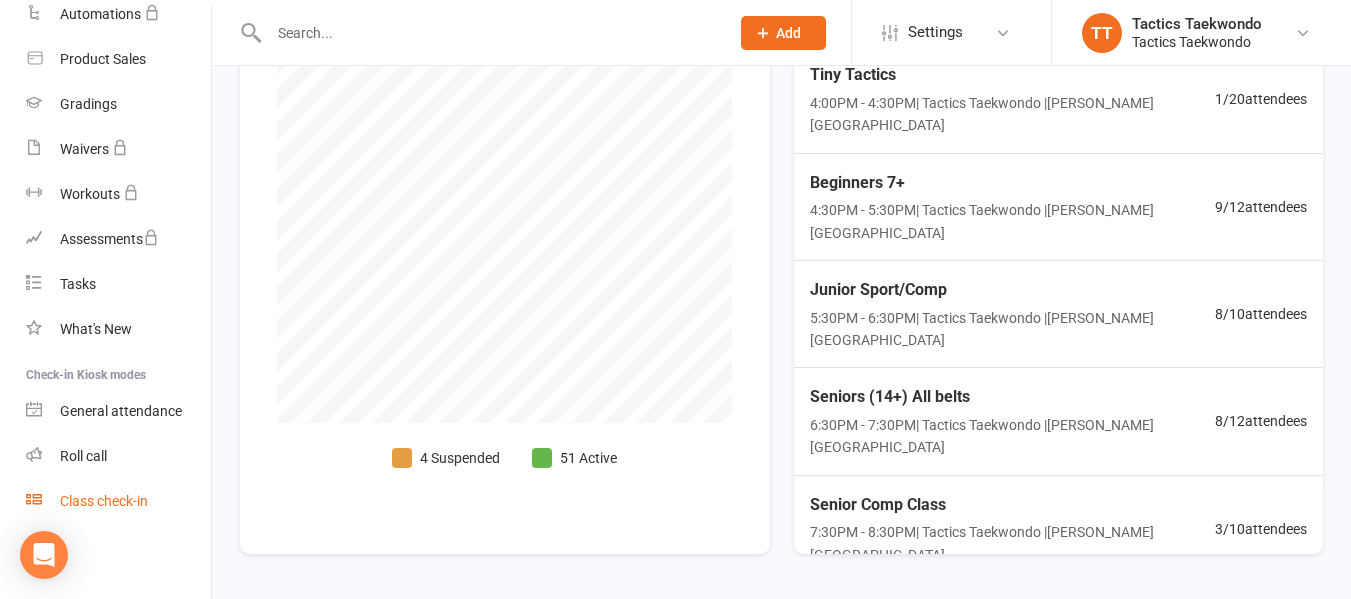 click on "Class check-in" at bounding box center [104, 501] 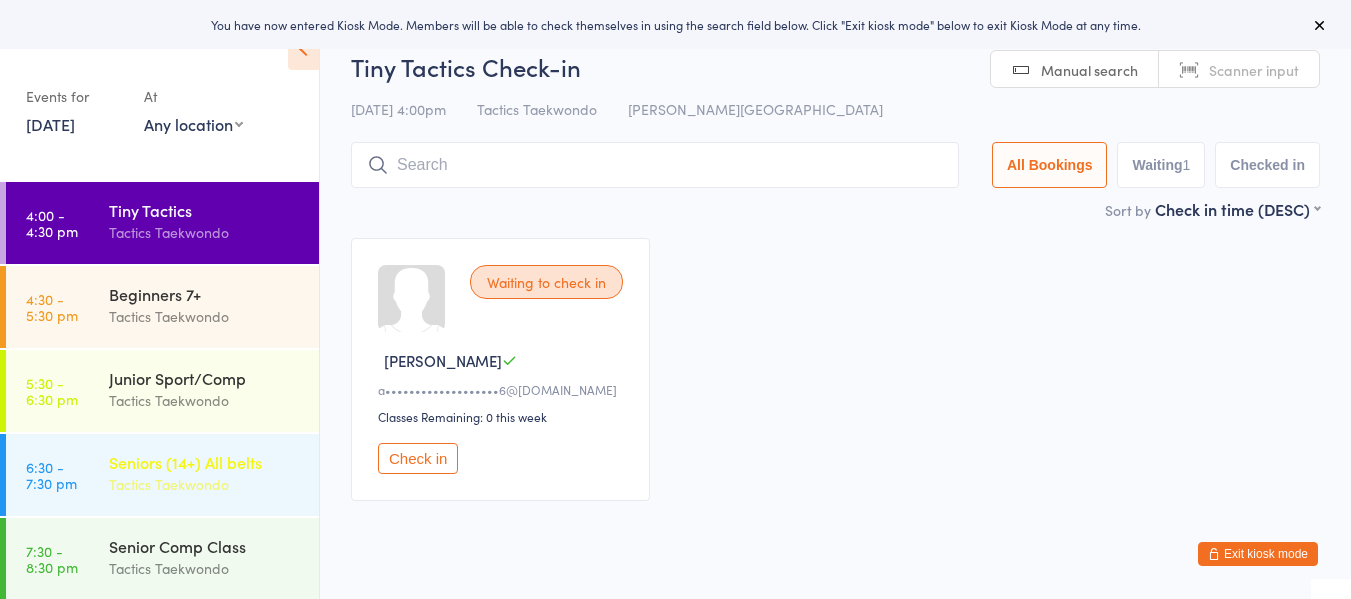 scroll, scrollTop: 0, scrollLeft: 0, axis: both 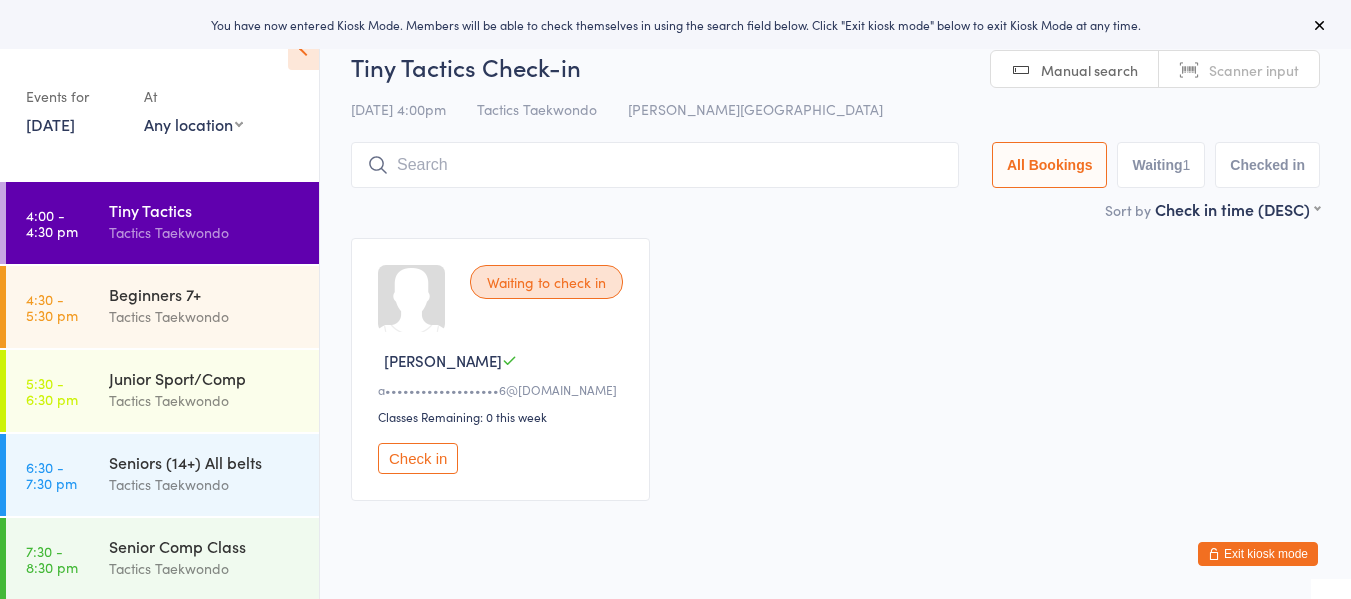 click on "Exit kiosk mode" at bounding box center [1258, 554] 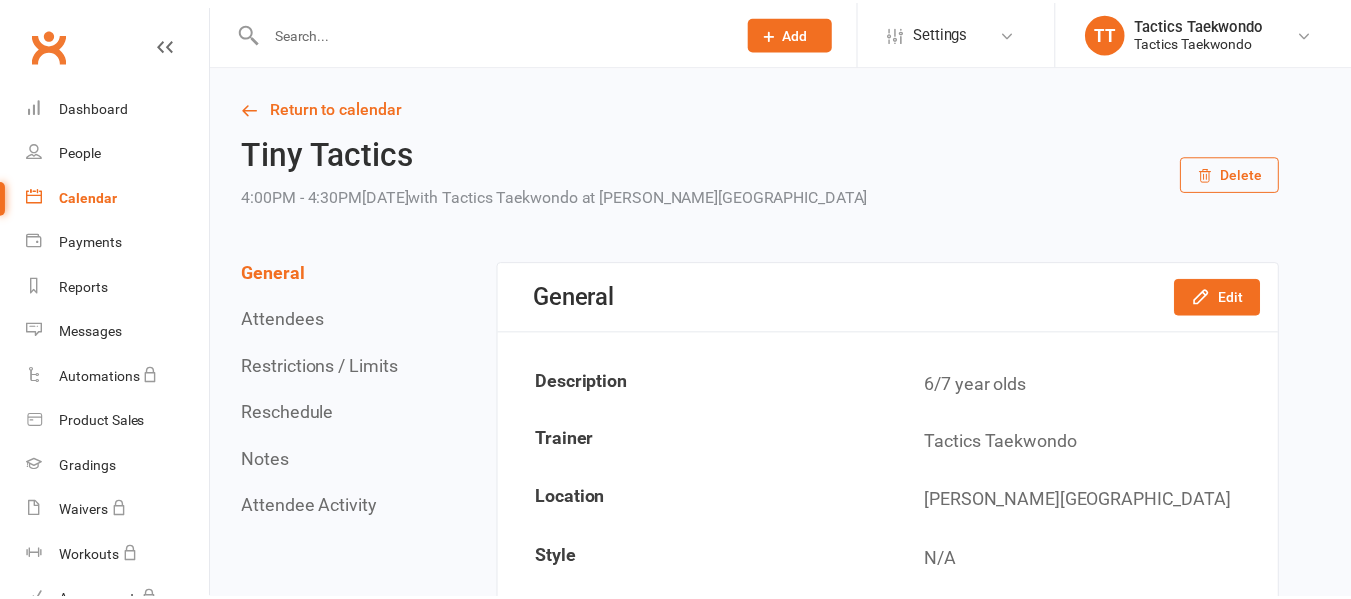 scroll, scrollTop: 0, scrollLeft: 0, axis: both 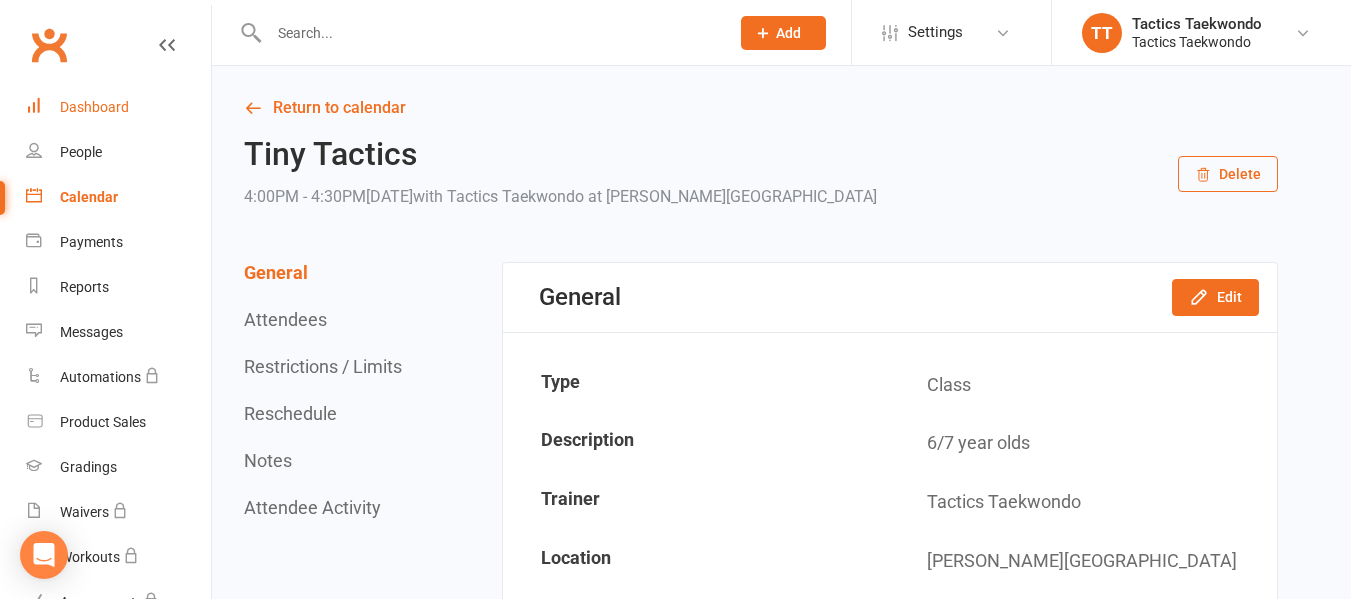click on "Dashboard" at bounding box center [94, 107] 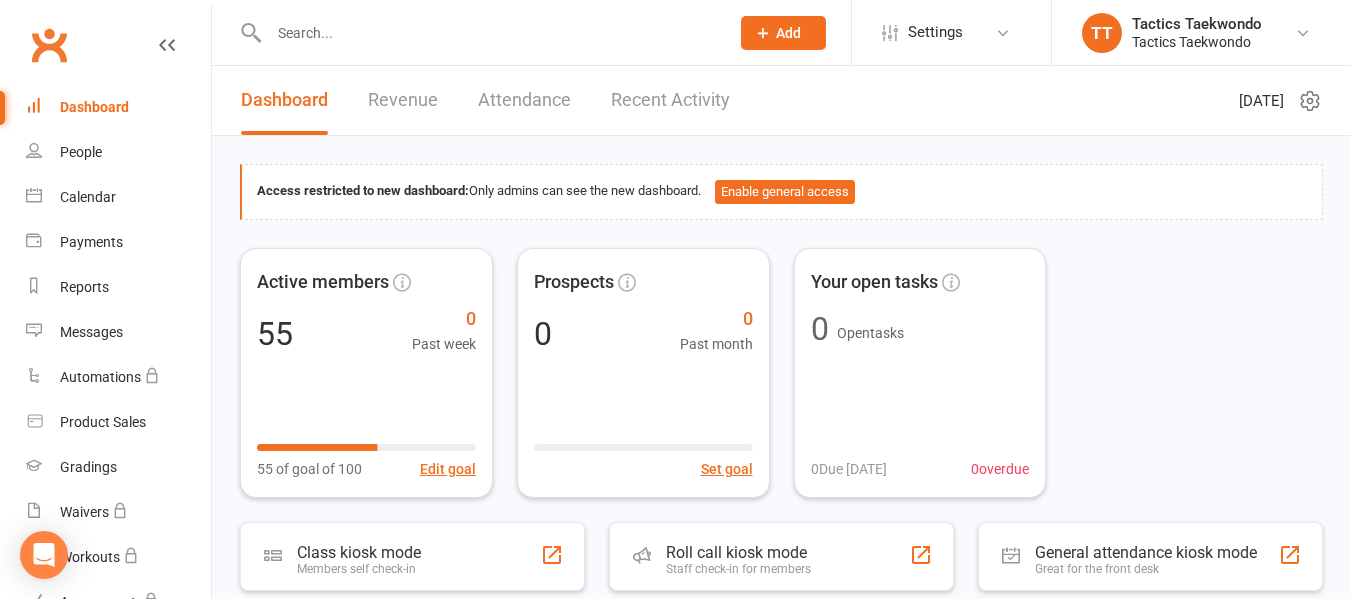 click on "Recent Activity" at bounding box center [670, 100] 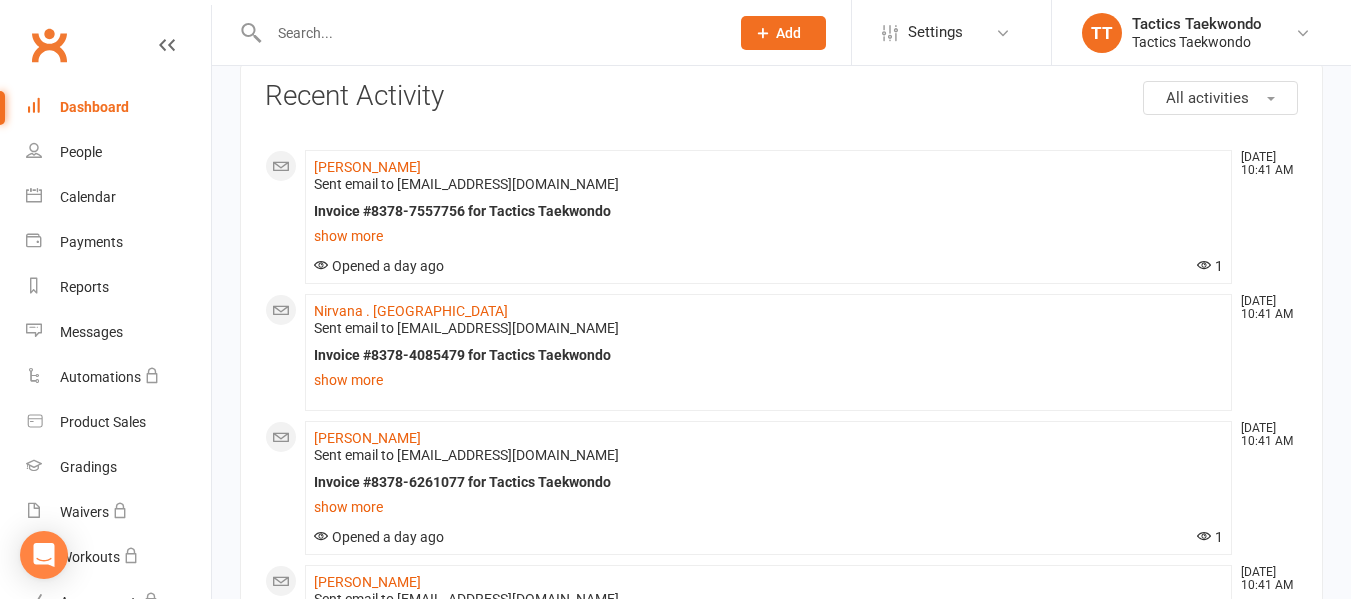 scroll, scrollTop: 0, scrollLeft: 0, axis: both 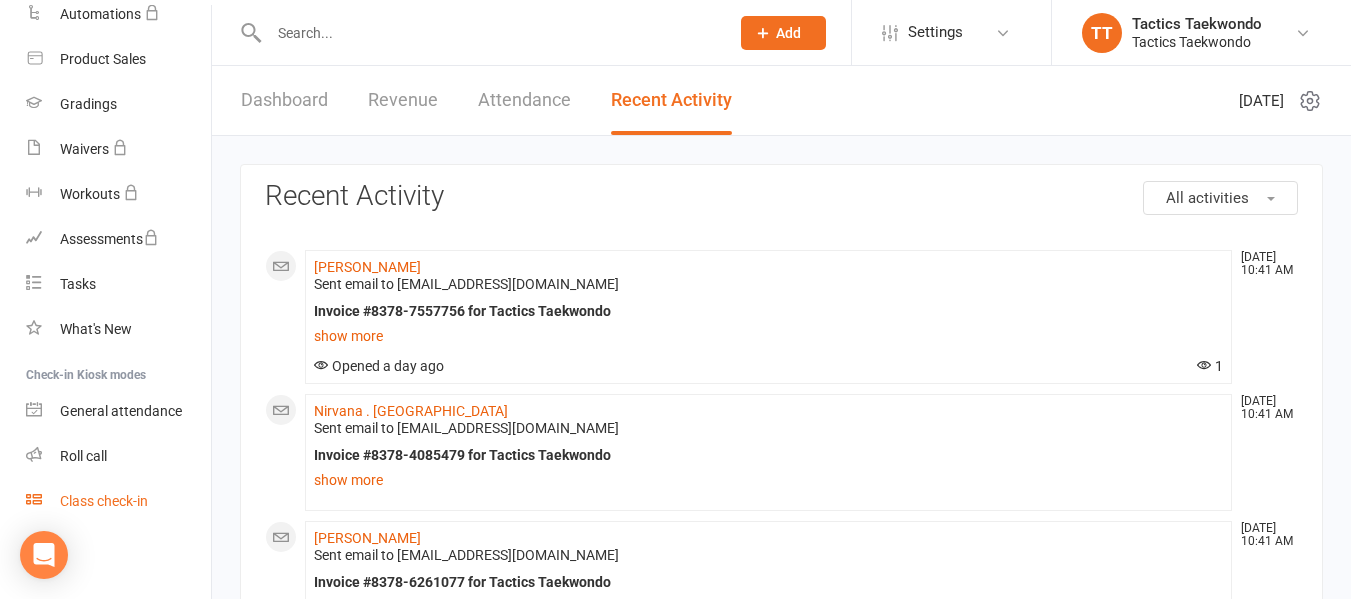 click on "Class check-in" at bounding box center (104, 501) 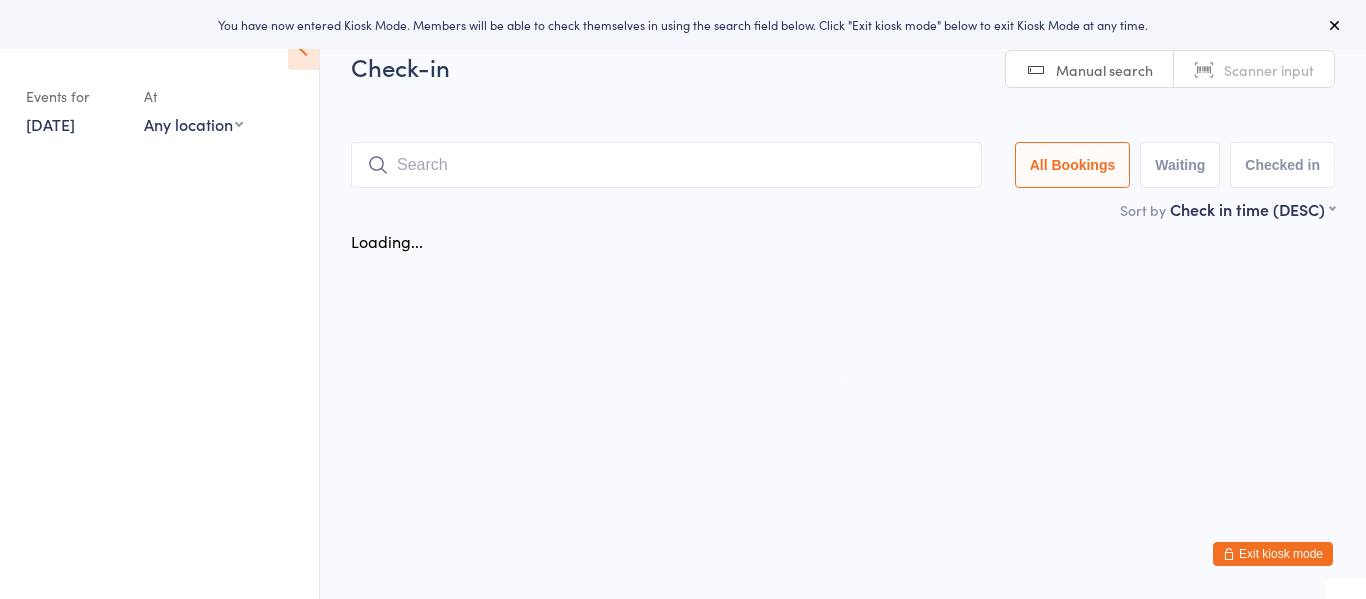 scroll, scrollTop: 0, scrollLeft: 0, axis: both 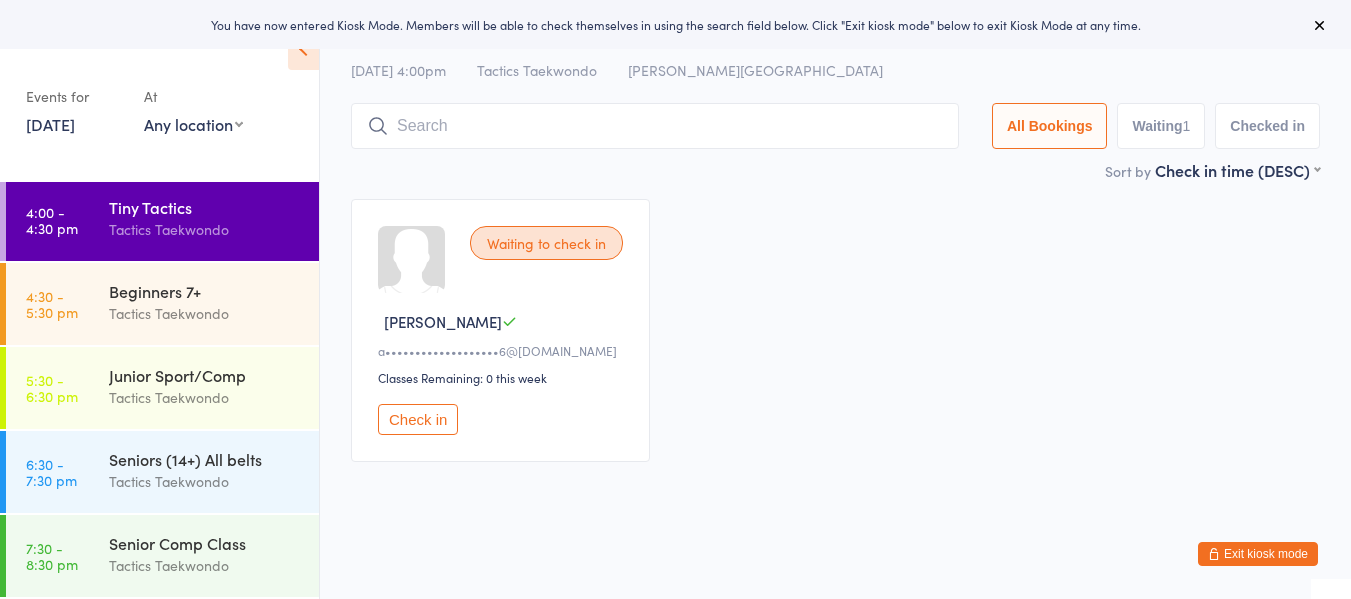 click on "[DATE]" at bounding box center [50, 124] 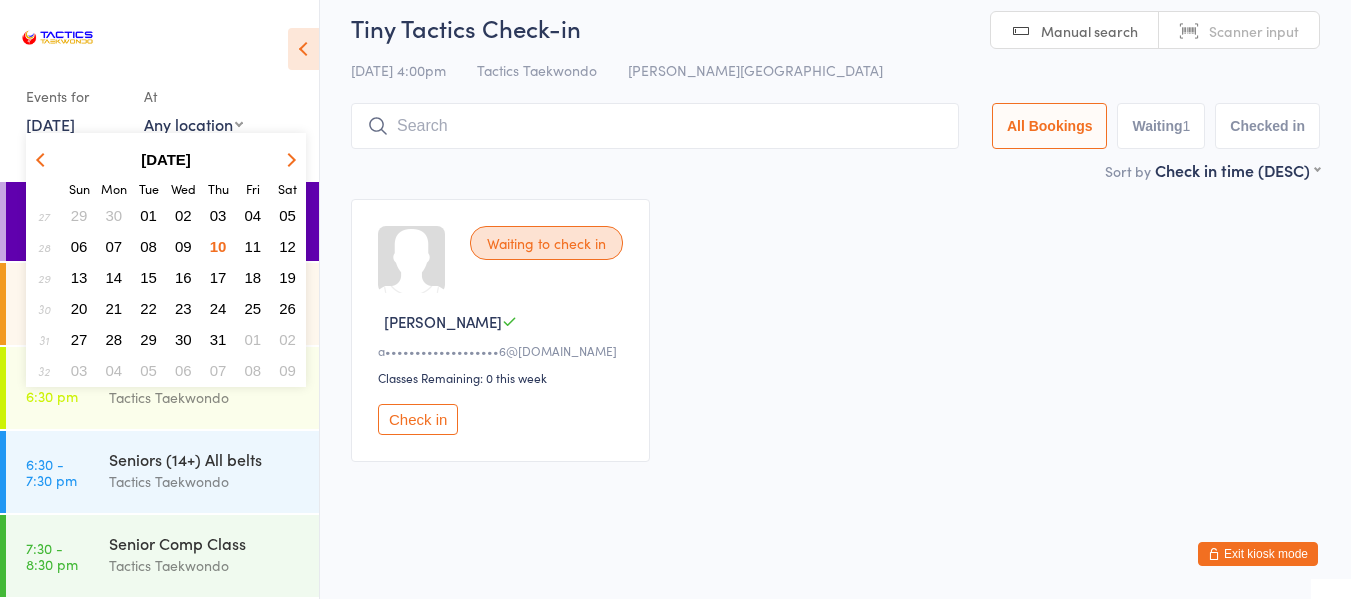 scroll, scrollTop: 17, scrollLeft: 0, axis: vertical 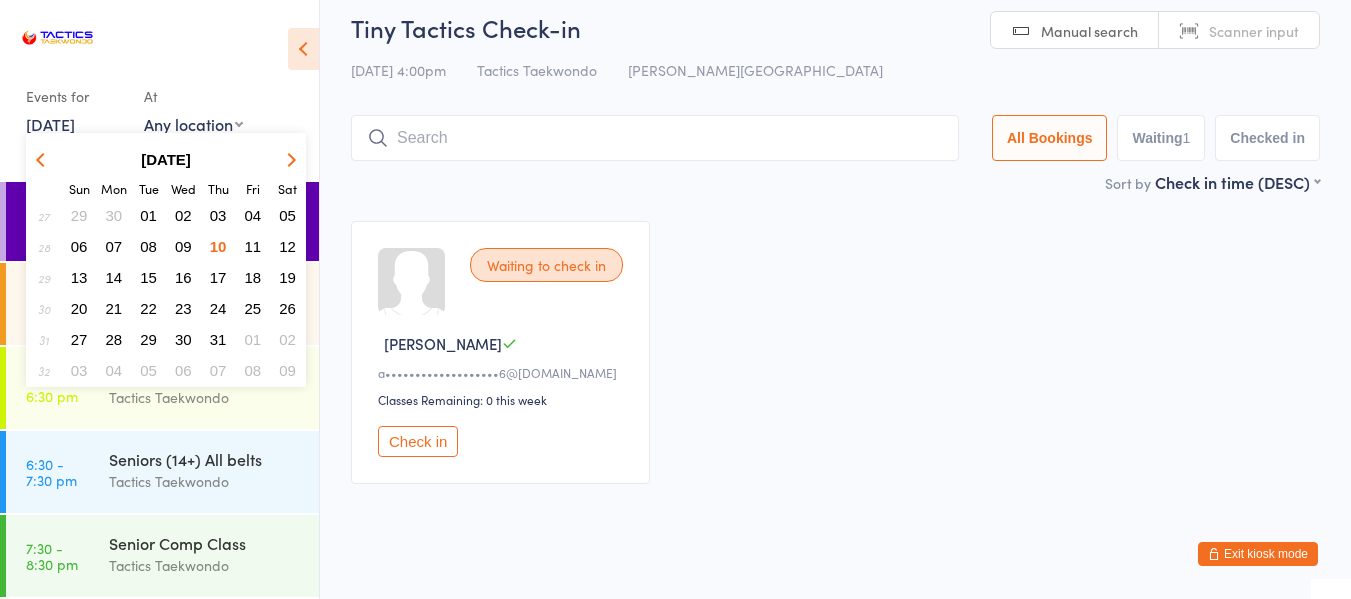 click on "12" at bounding box center [287, 246] 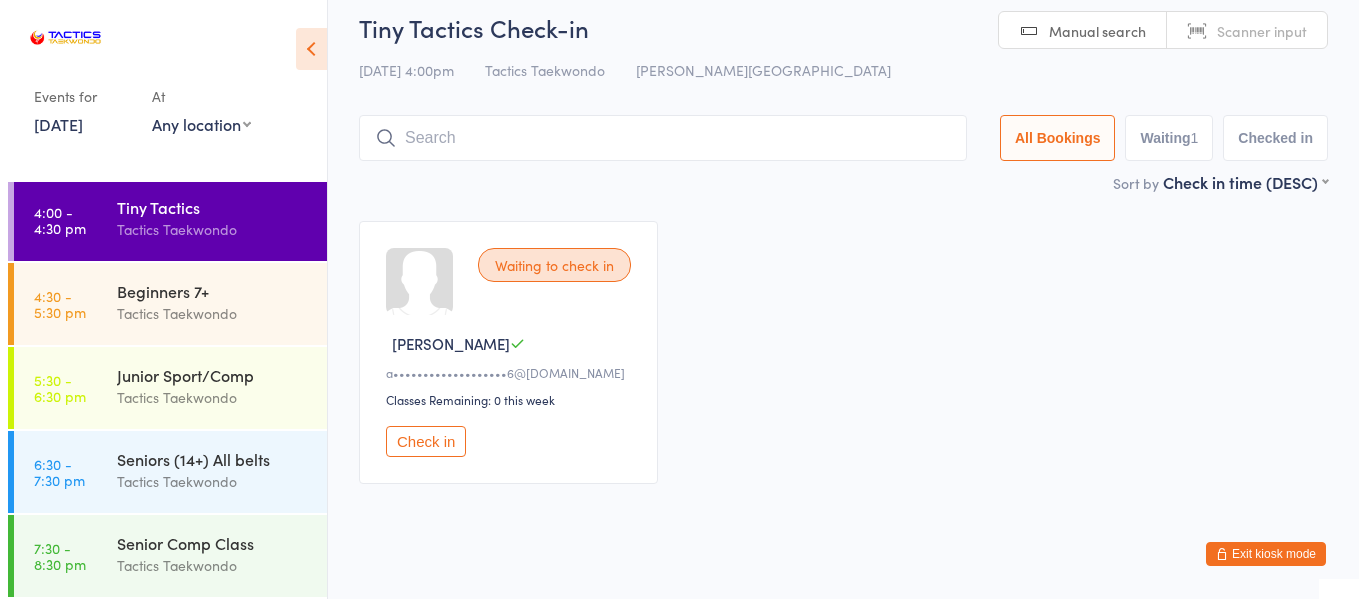 scroll, scrollTop: 0, scrollLeft: 0, axis: both 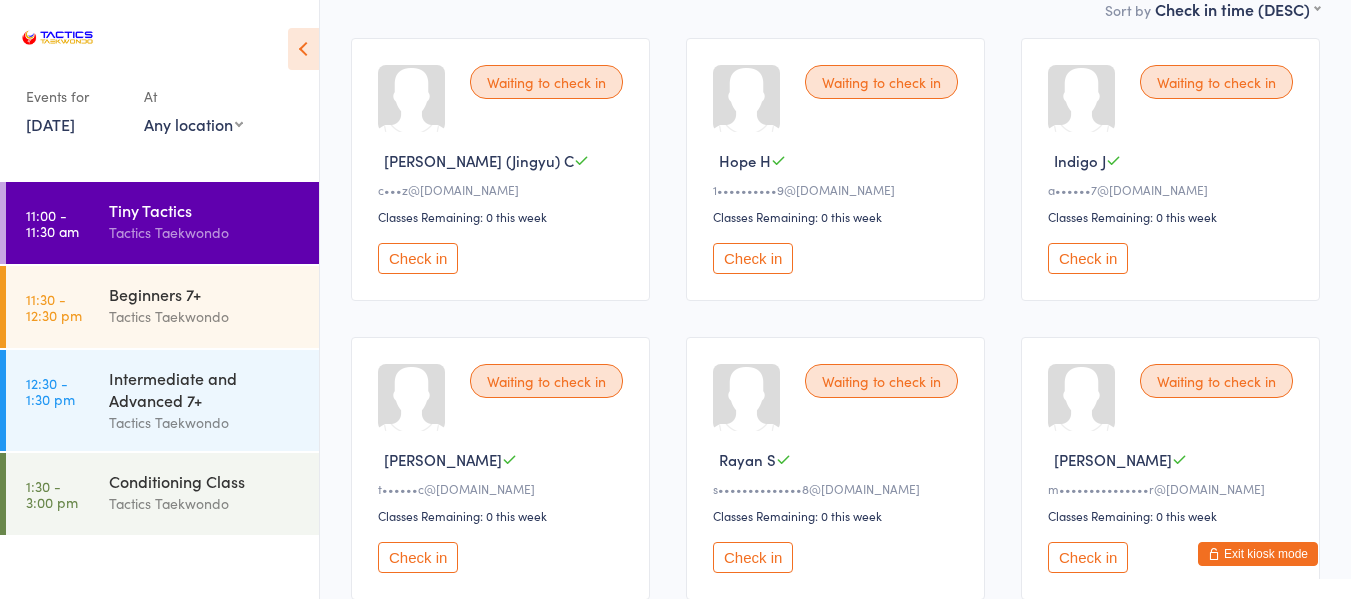 click on "Check in" at bounding box center [1088, 258] 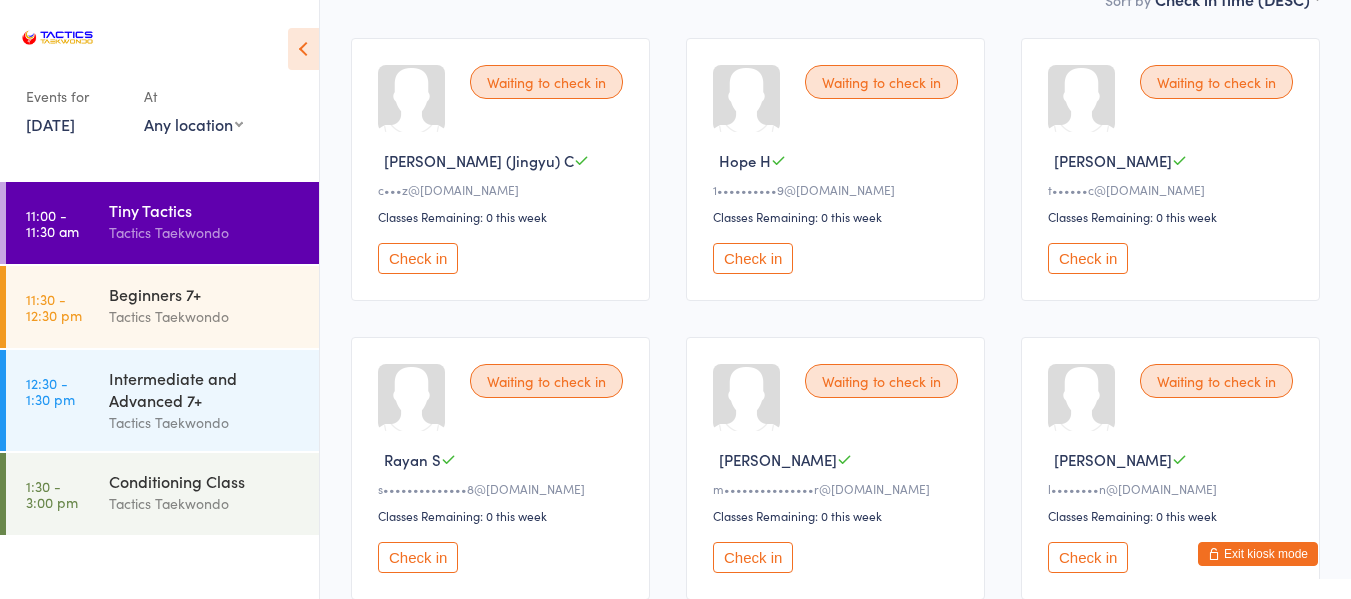 click on "12 Jul, 2025" at bounding box center [50, 124] 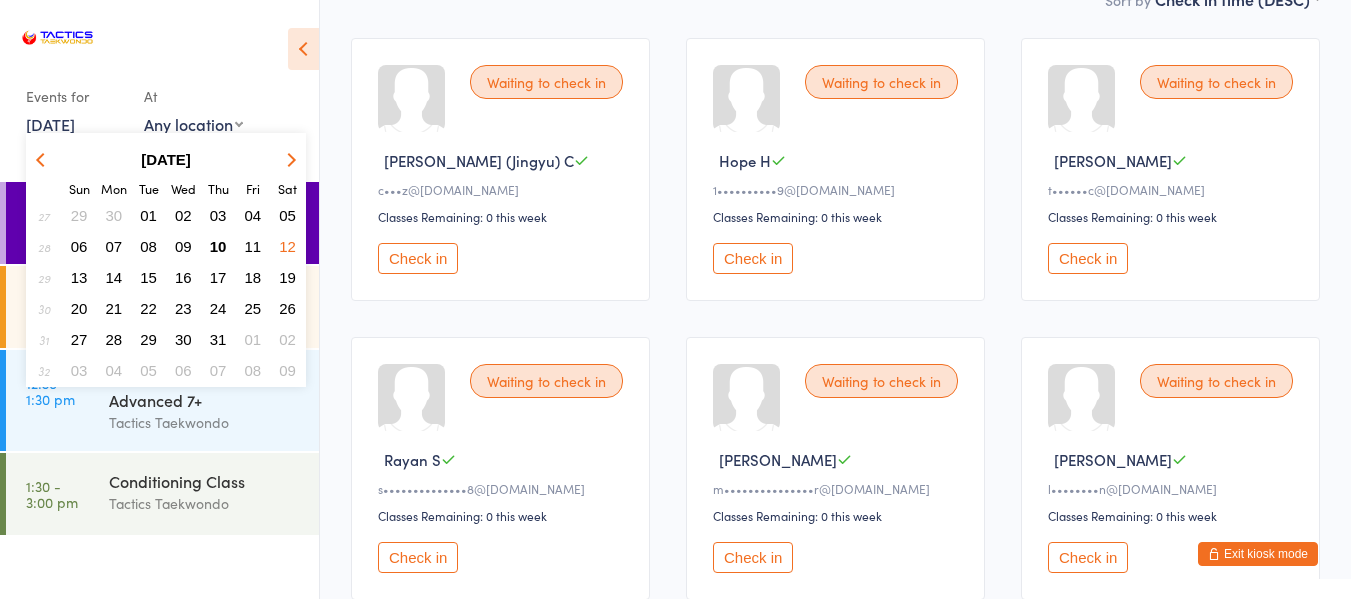 click on "10" at bounding box center (218, 246) 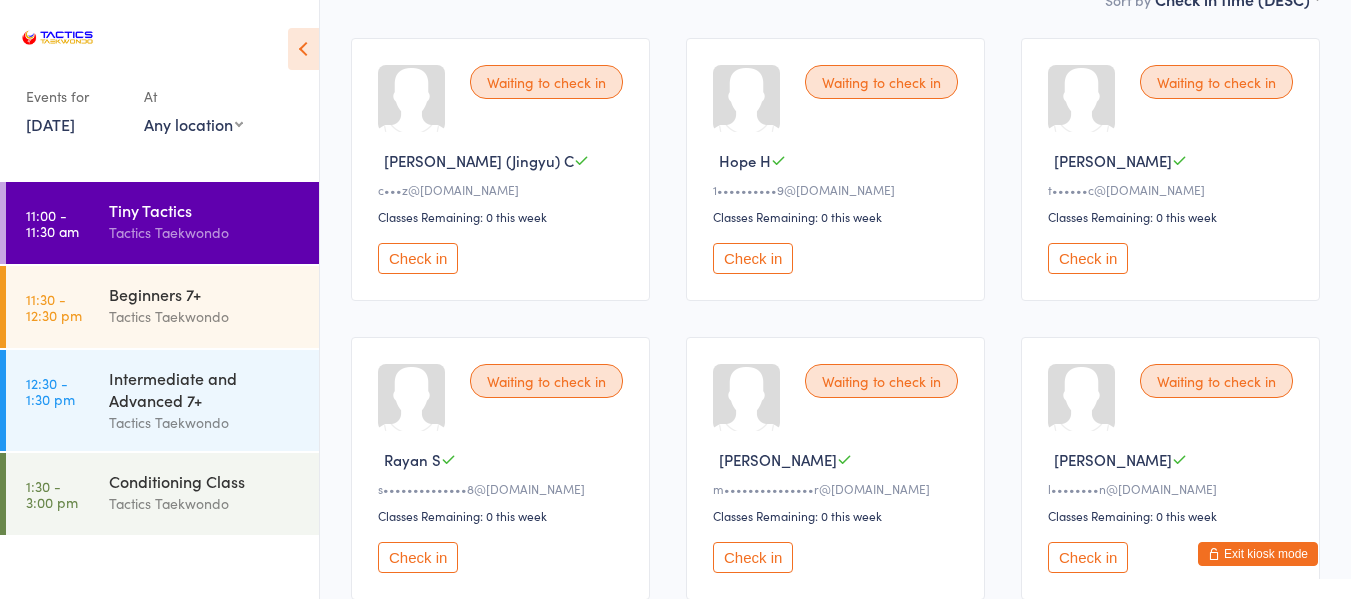 scroll, scrollTop: 0, scrollLeft: 0, axis: both 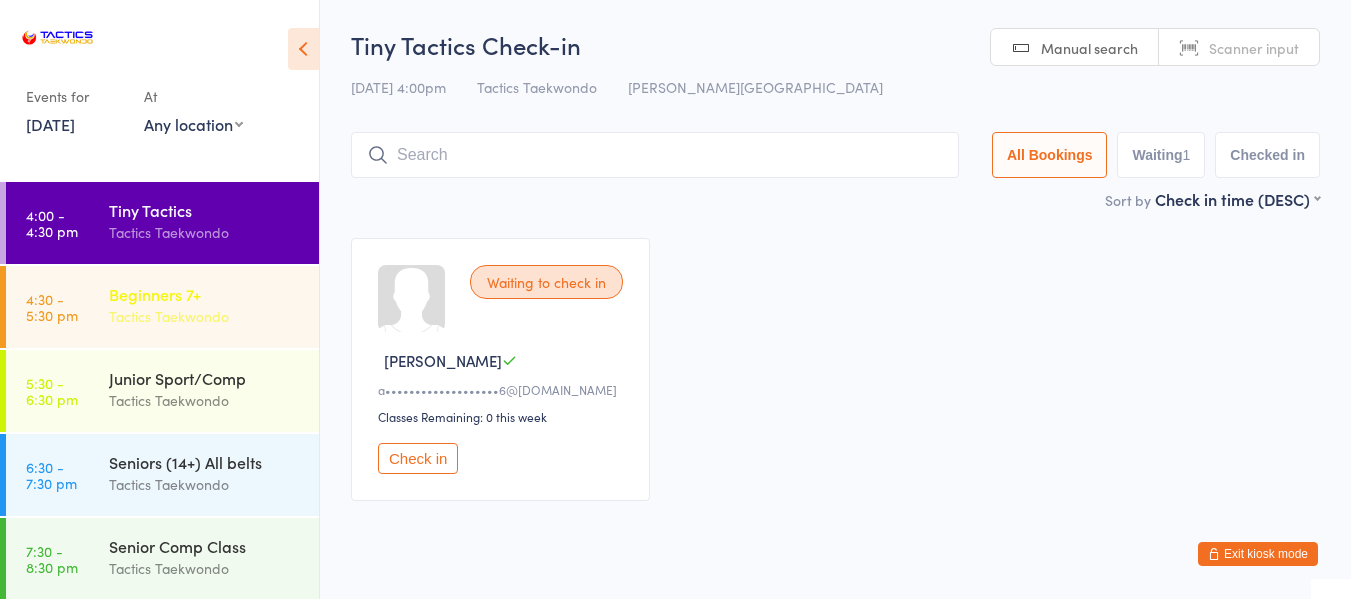 click on "Tactics Taekwondo" at bounding box center (205, 316) 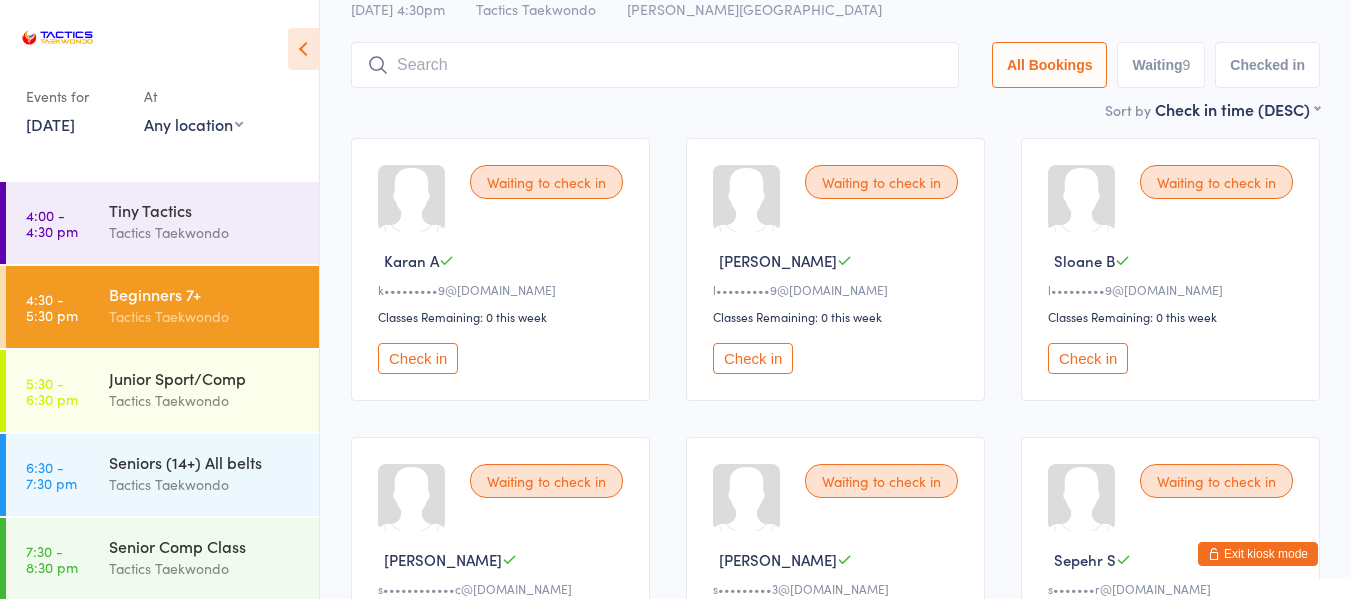 scroll, scrollTop: 200, scrollLeft: 0, axis: vertical 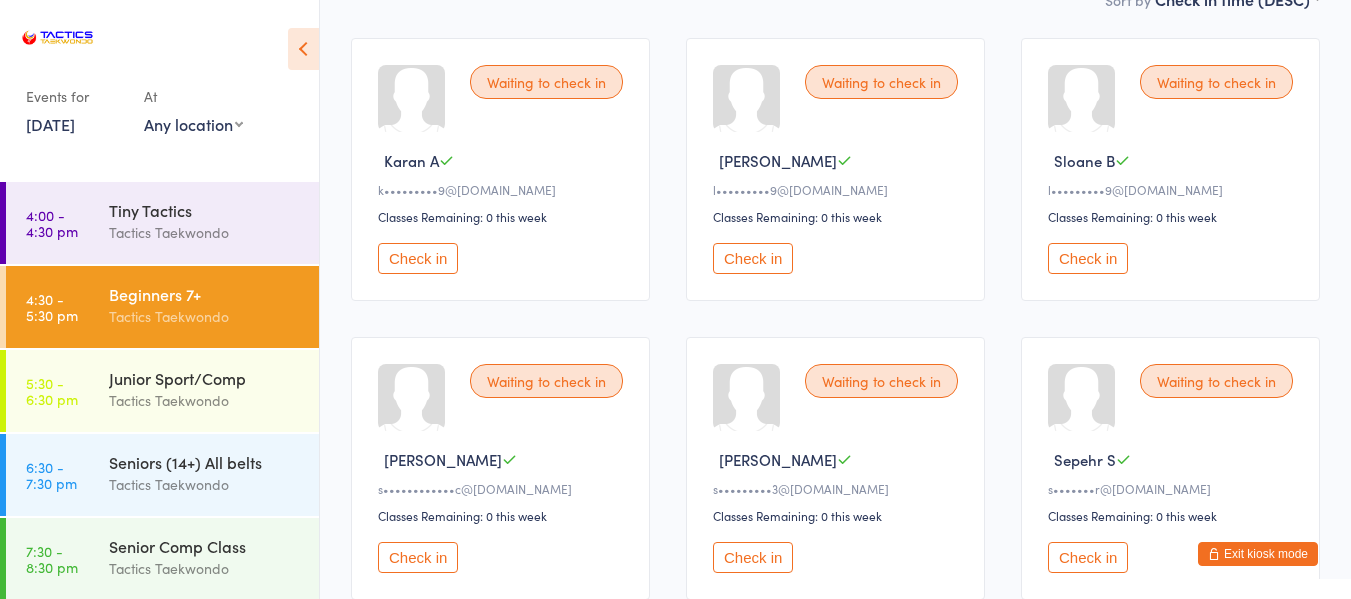 click on "Check in" at bounding box center (1088, 258) 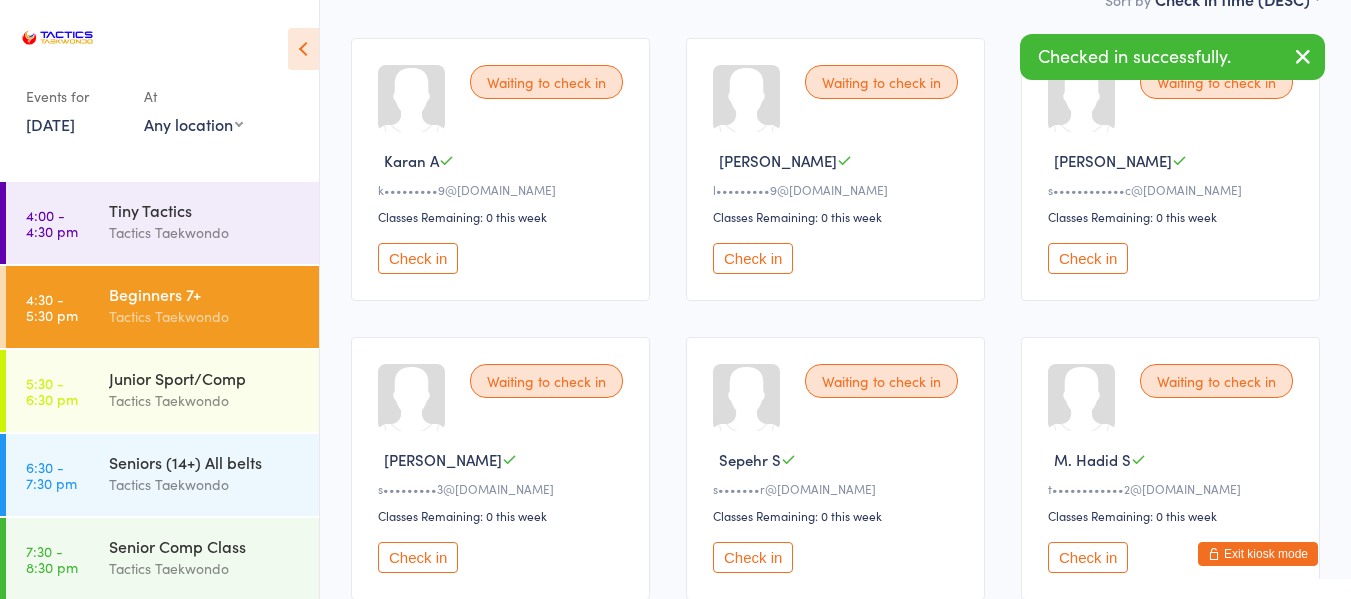 click on "Check in" at bounding box center [753, 258] 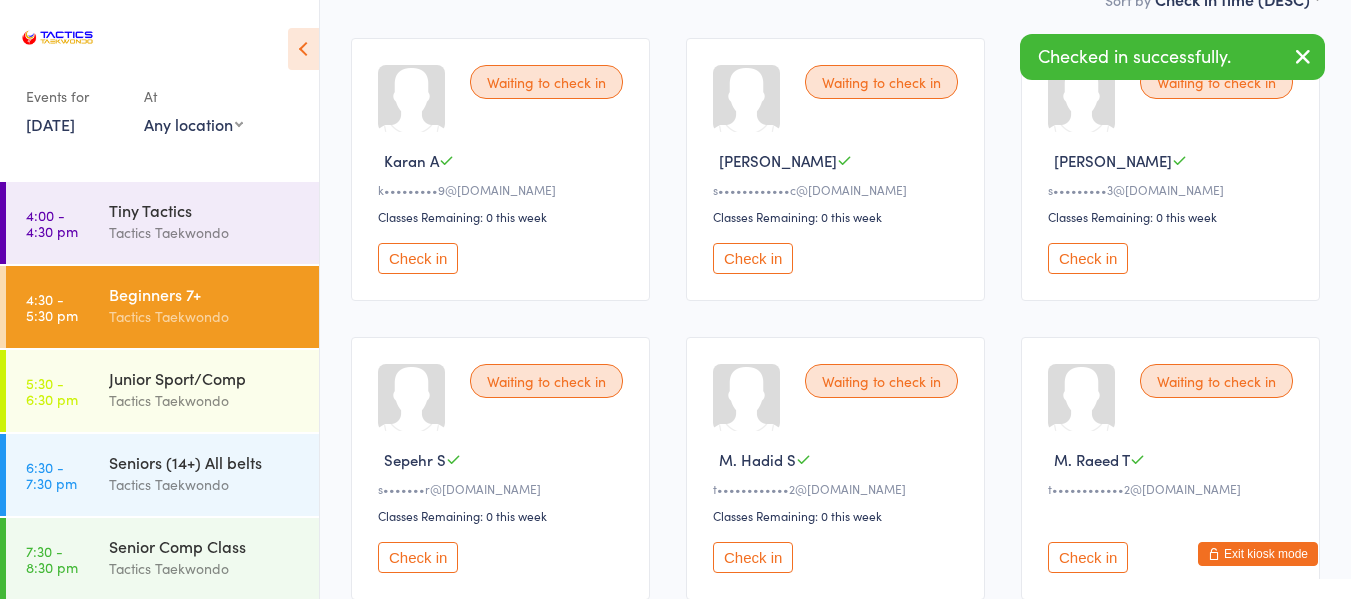 click on "Check in" at bounding box center (753, 258) 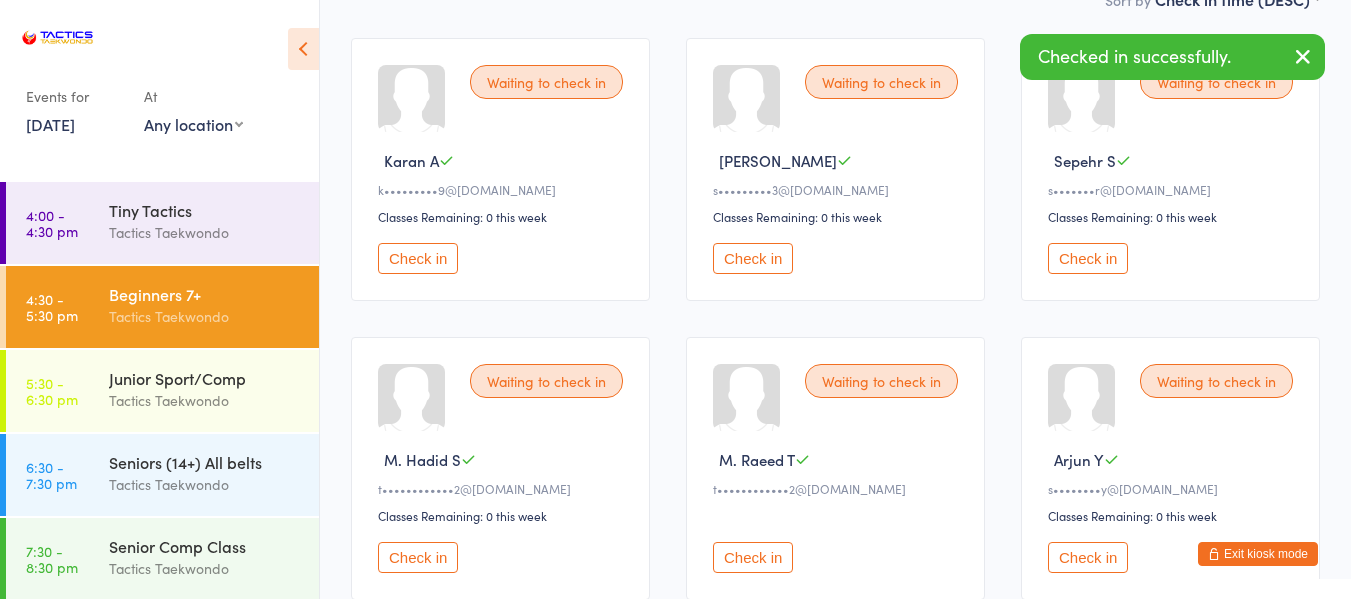click on "Check in" at bounding box center (753, 258) 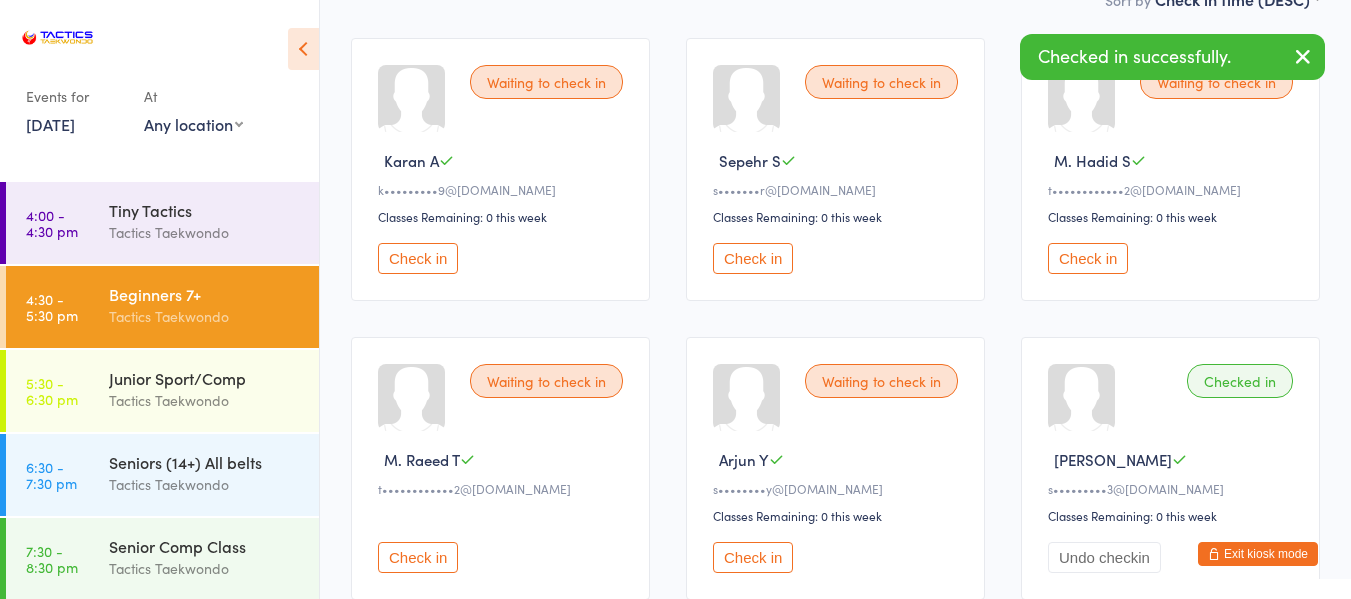 click on "Check in" at bounding box center (753, 557) 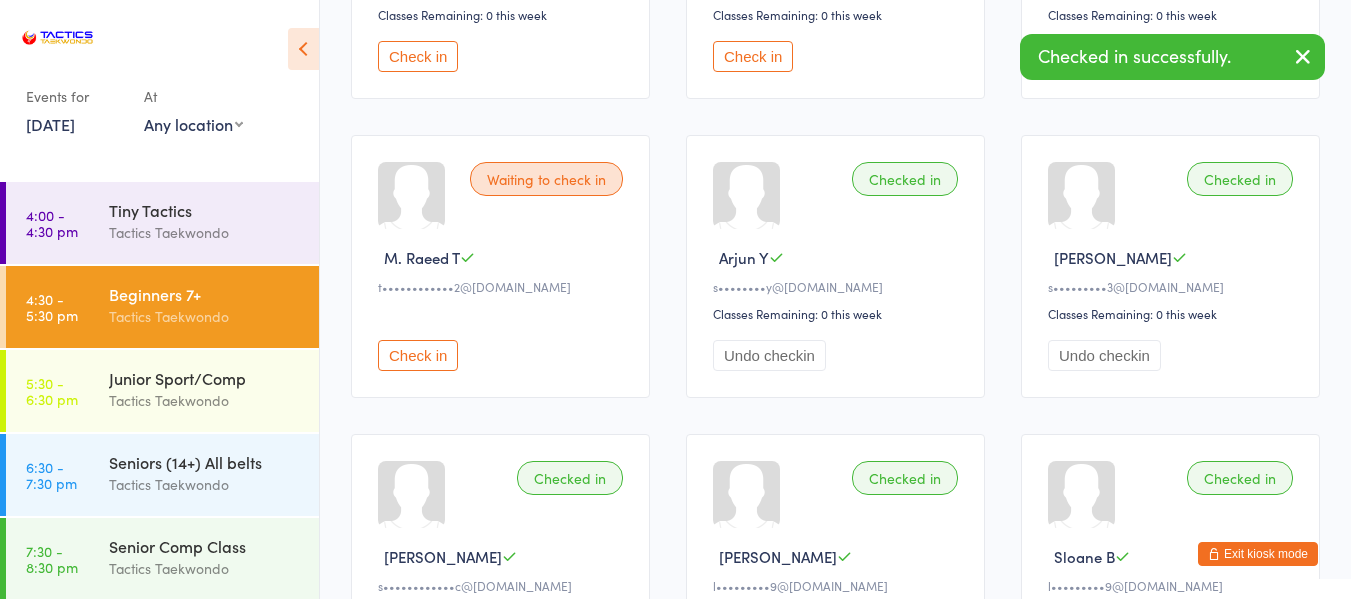 scroll, scrollTop: 400, scrollLeft: 0, axis: vertical 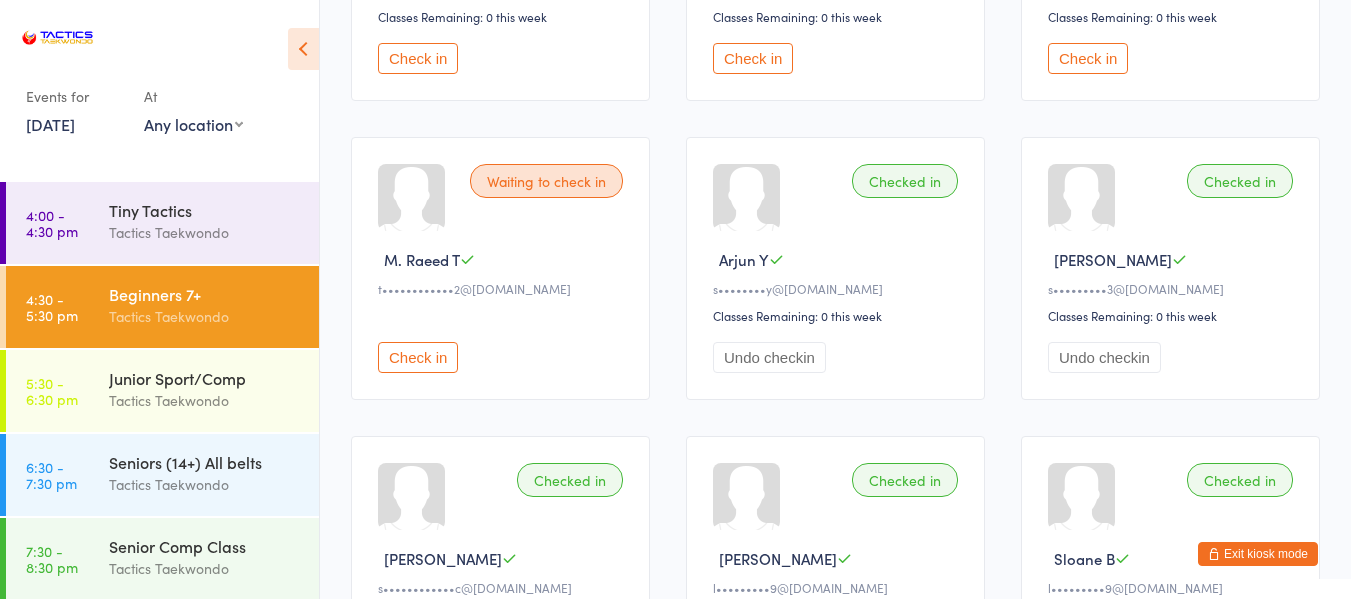 click on "[DATE]" at bounding box center (50, 124) 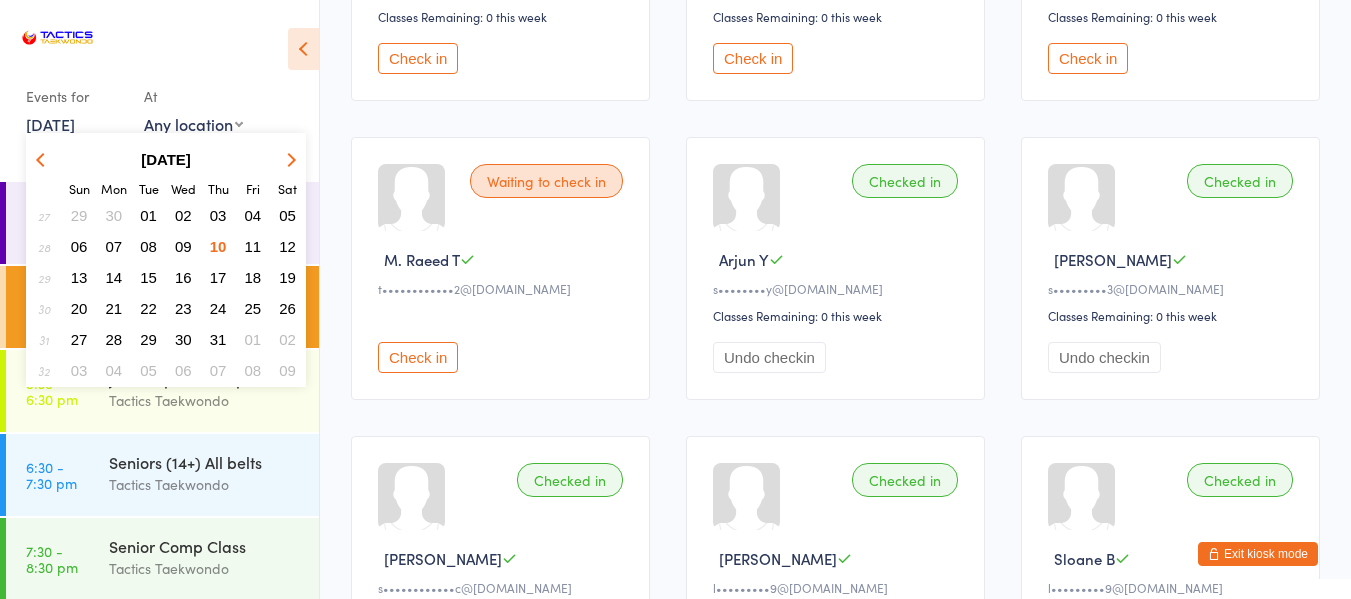 click on "08" at bounding box center [148, 246] 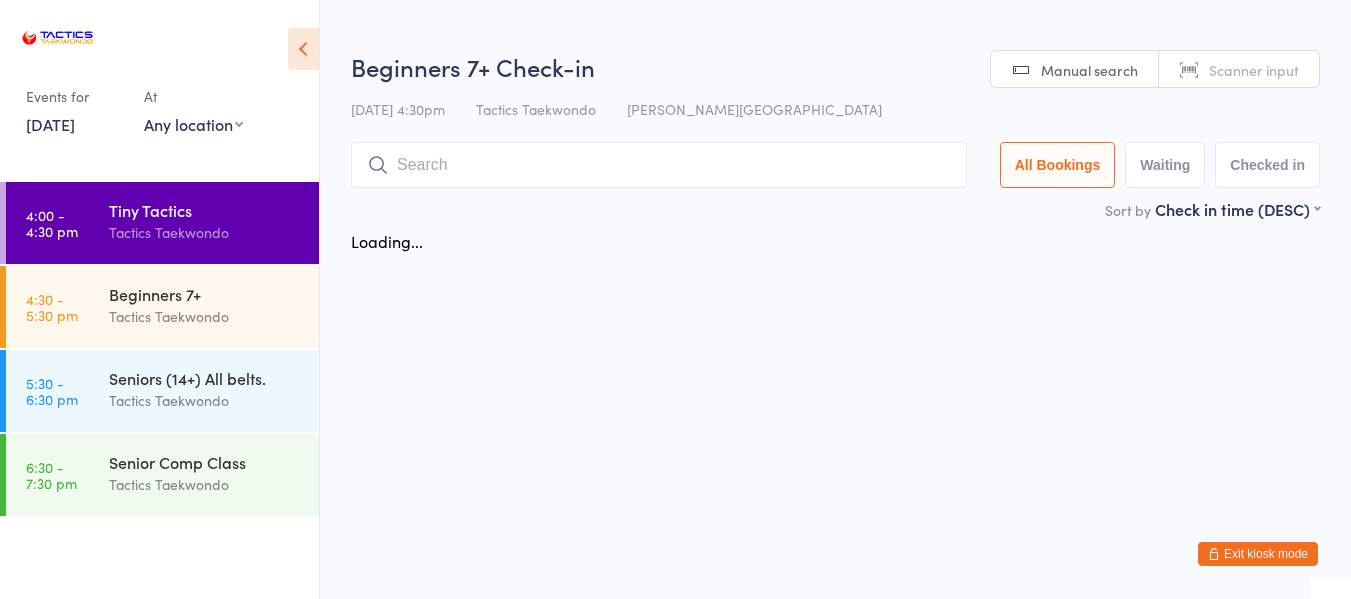 scroll, scrollTop: 0, scrollLeft: 0, axis: both 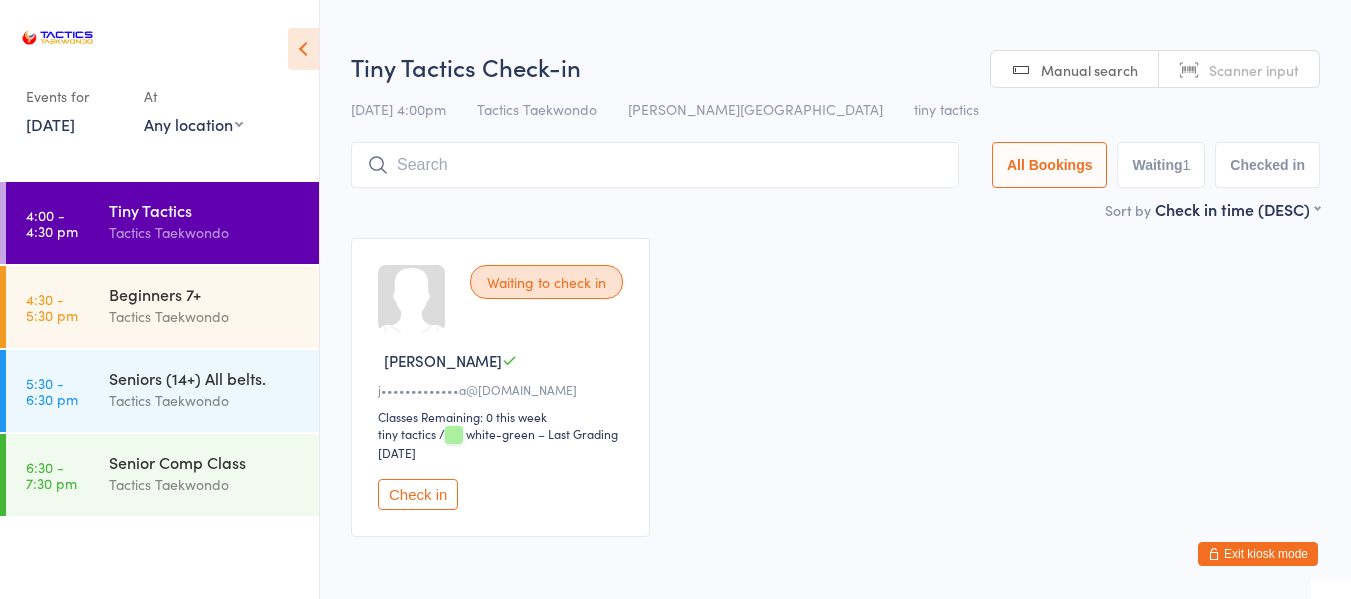 click on "Check in" at bounding box center [418, 494] 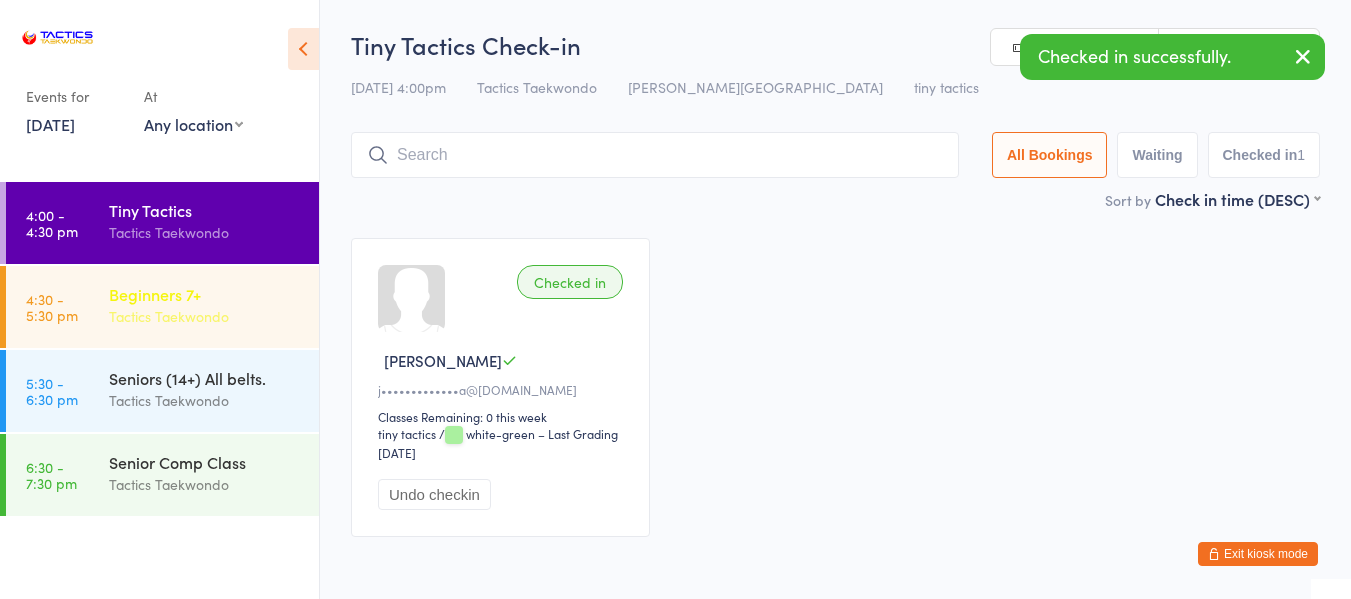 click on "Tactics Taekwondo" at bounding box center (205, 316) 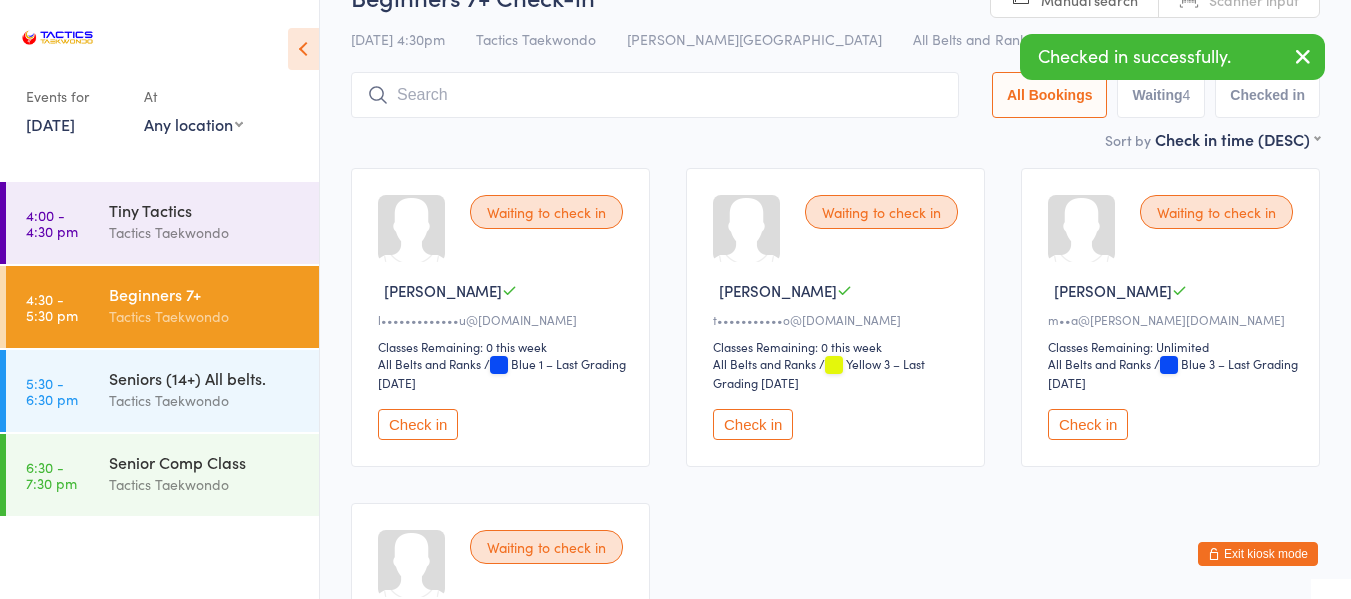 scroll, scrollTop: 100, scrollLeft: 0, axis: vertical 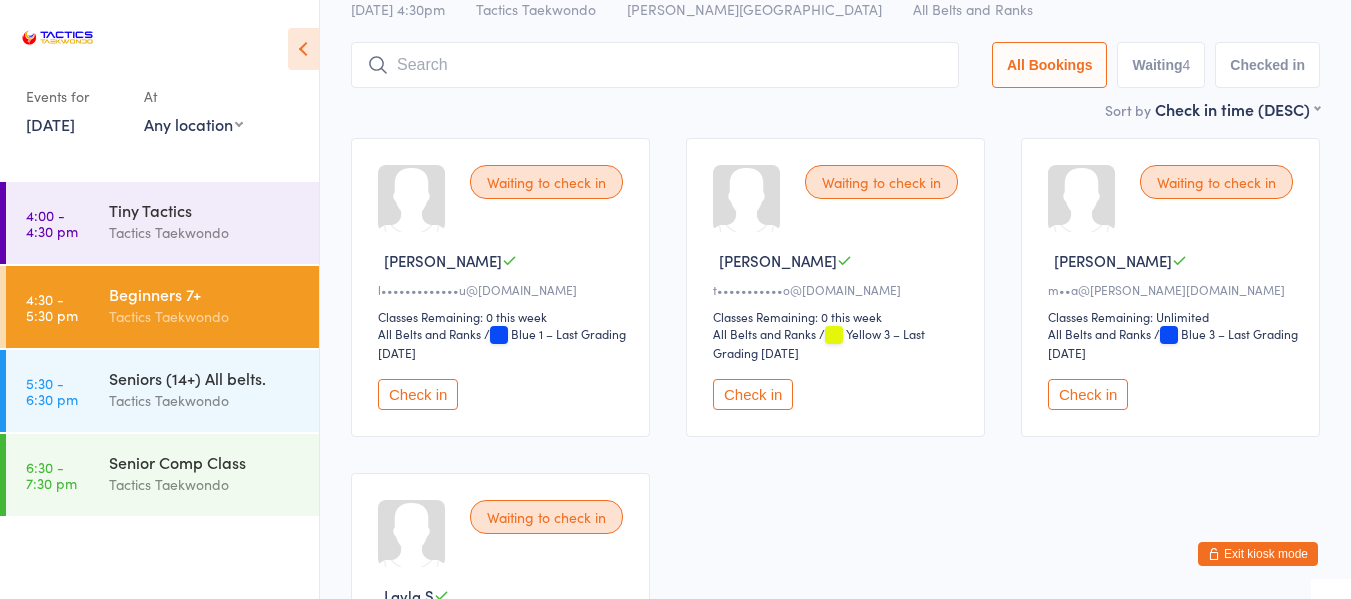 click on "Check in" at bounding box center [753, 394] 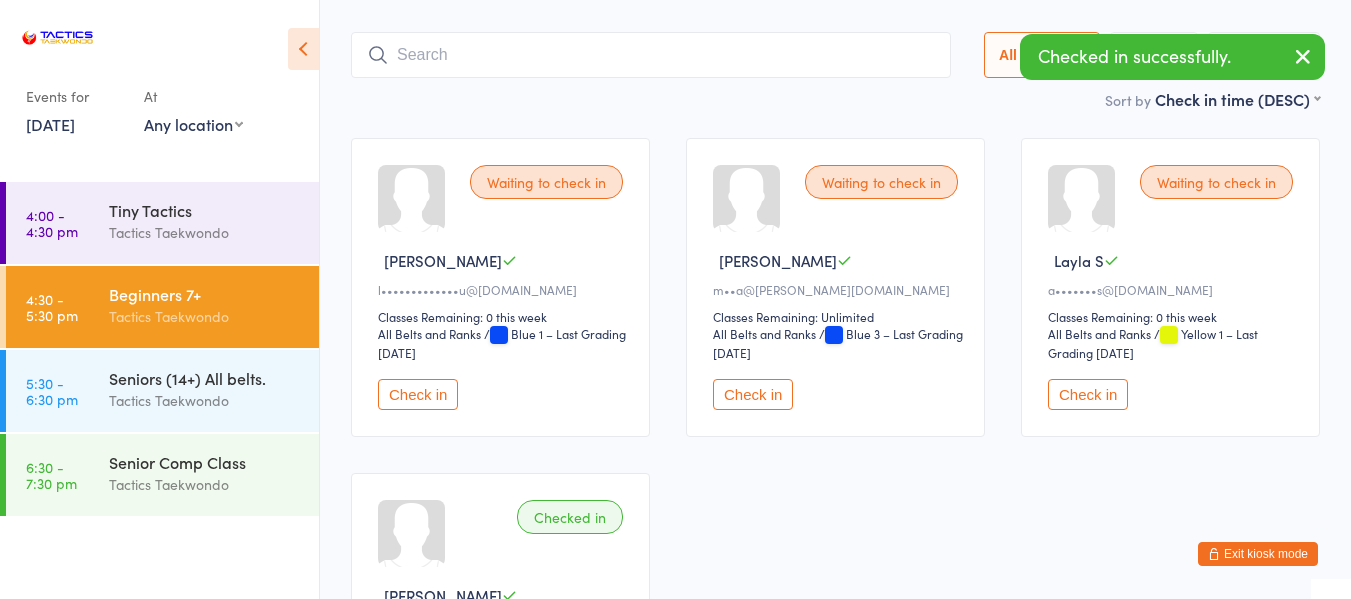 click on "Check in" at bounding box center [753, 394] 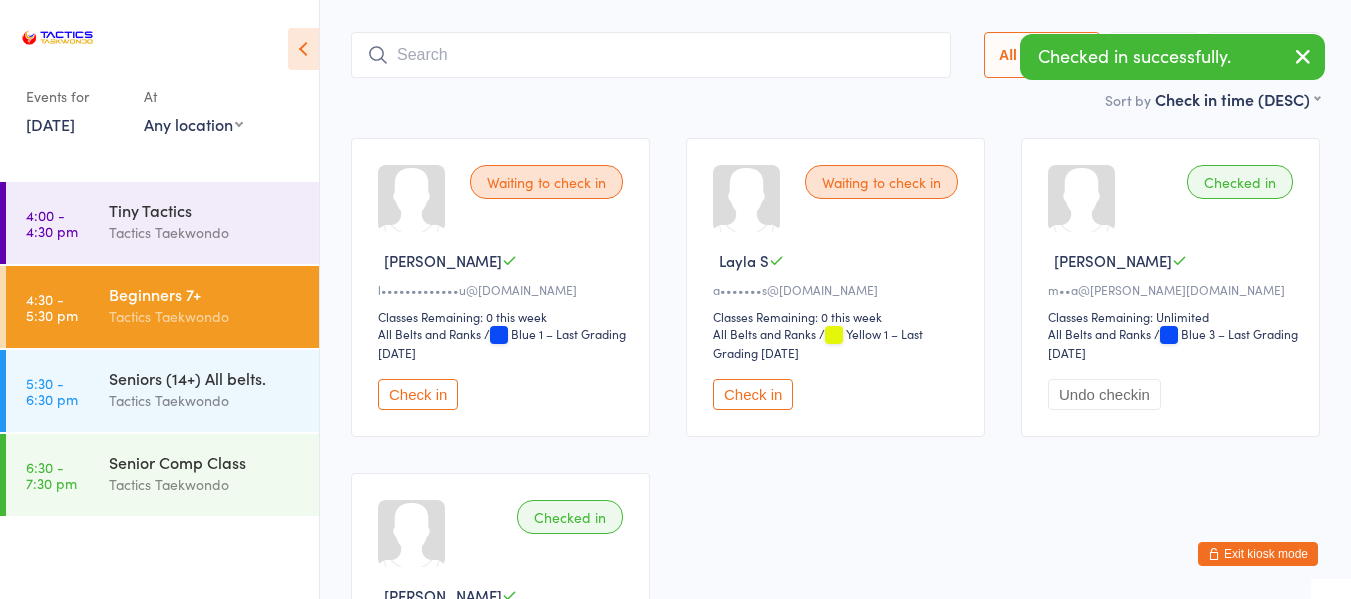 click on "Check in" at bounding box center [753, 394] 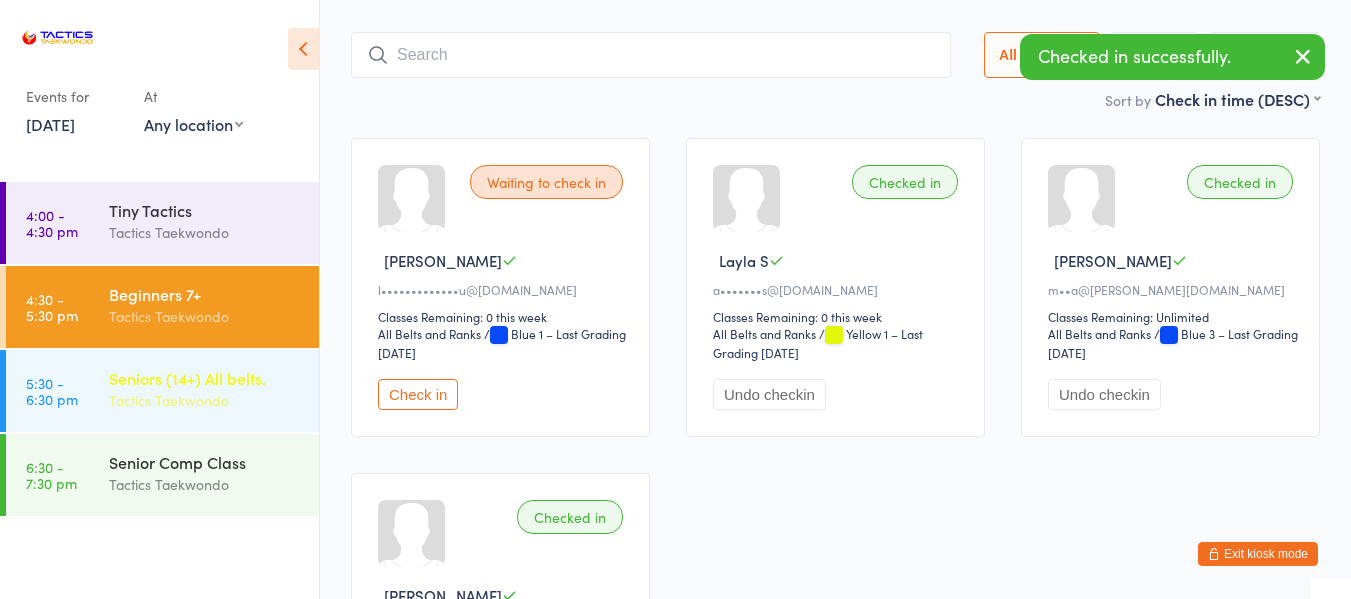 click on "Tactics Taekwondo" at bounding box center (205, 400) 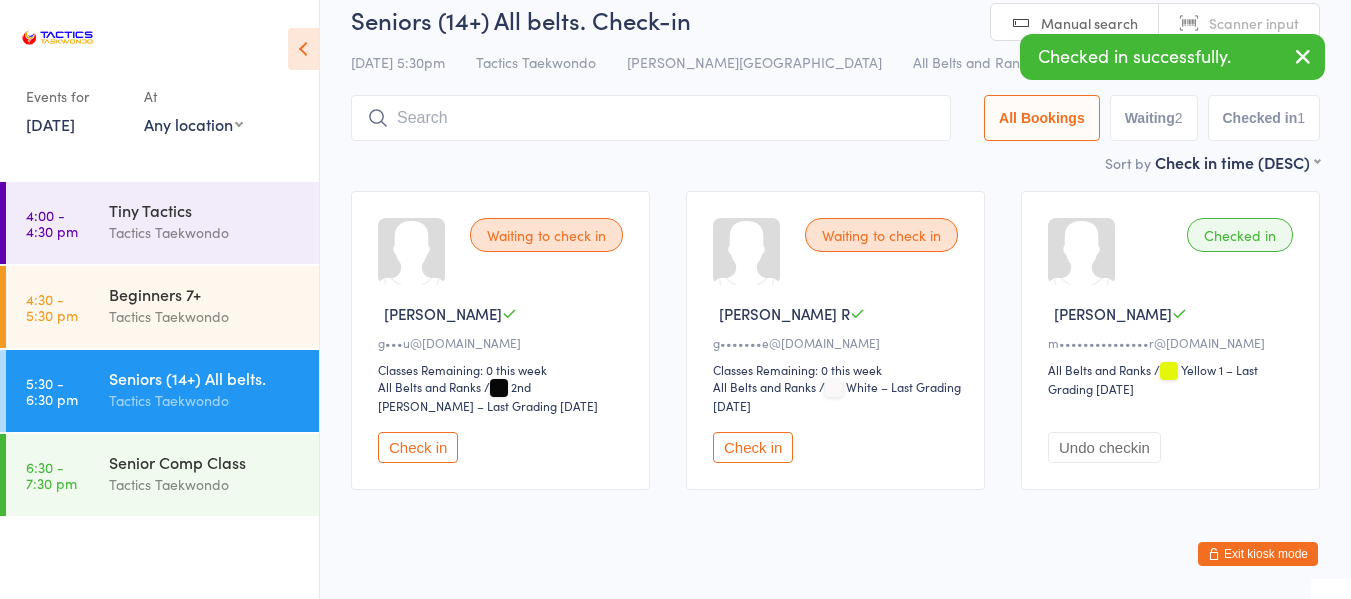 scroll, scrollTop: 73, scrollLeft: 0, axis: vertical 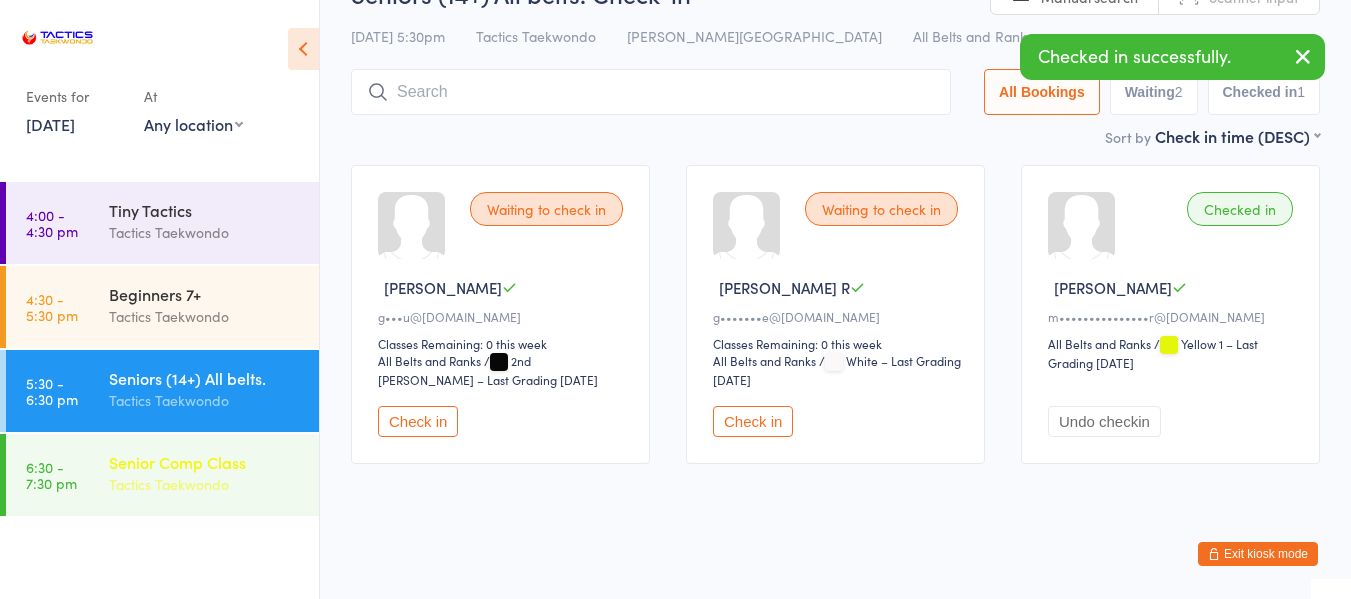 click on "Senior Comp Class" at bounding box center (205, 462) 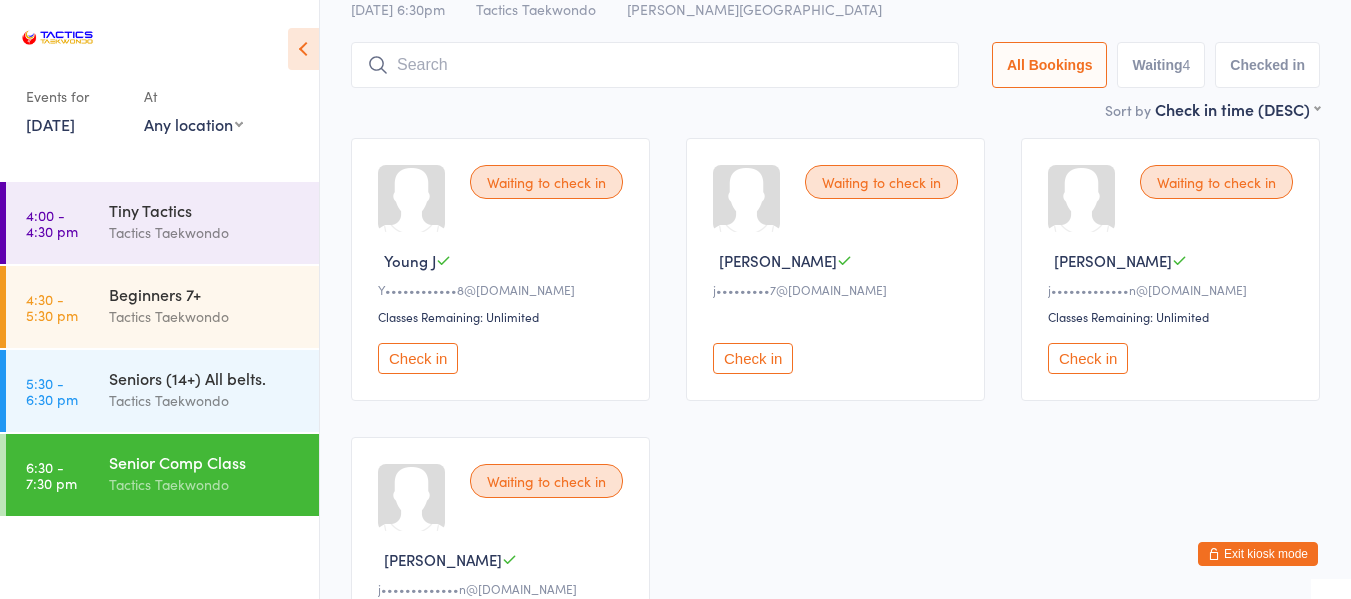 scroll, scrollTop: 200, scrollLeft: 0, axis: vertical 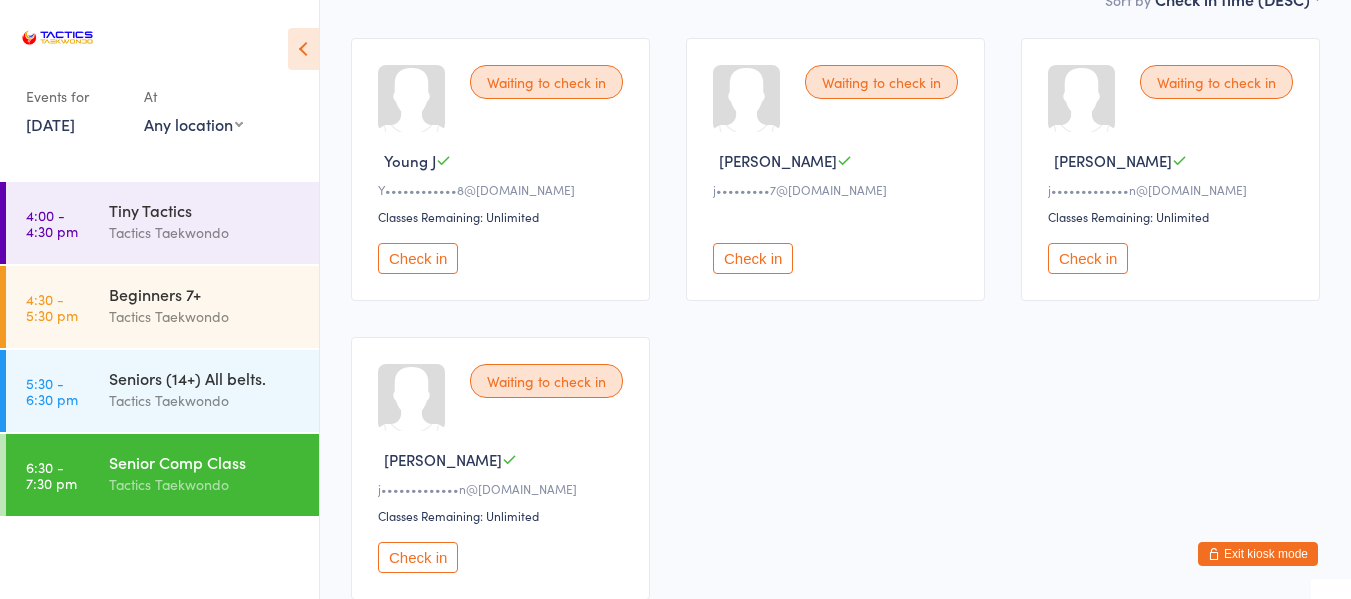 click on "8 Jul, 2025" at bounding box center [50, 124] 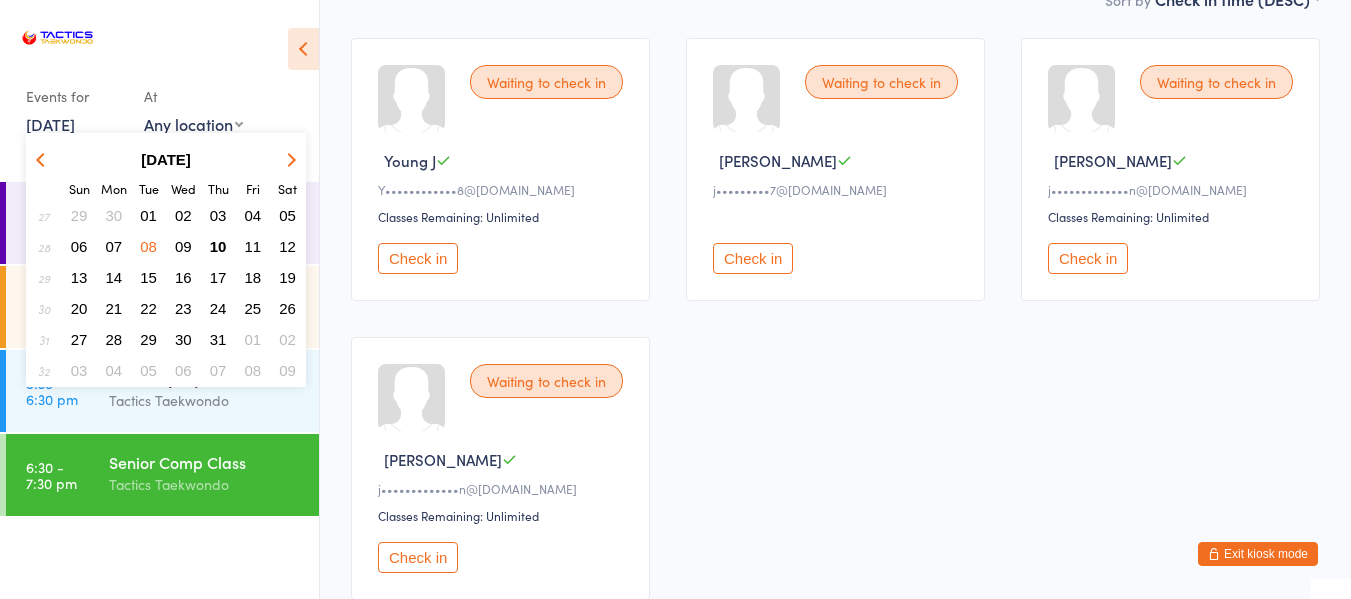 click on "10" at bounding box center [218, 246] 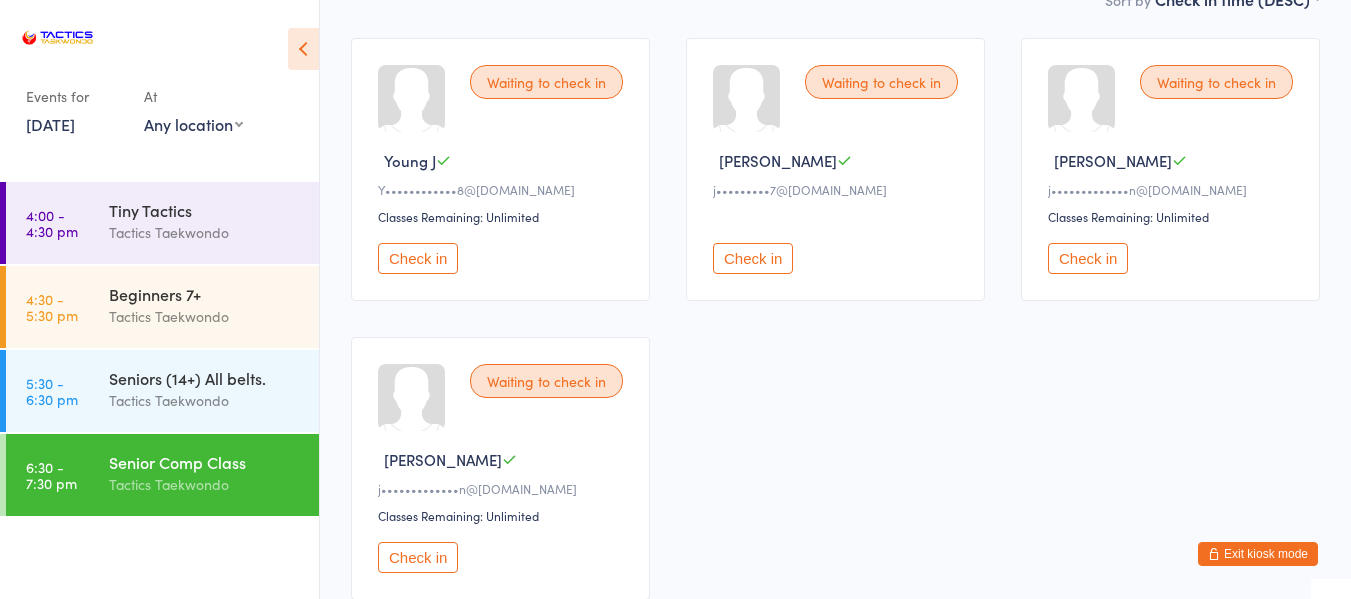 scroll, scrollTop: 0, scrollLeft: 0, axis: both 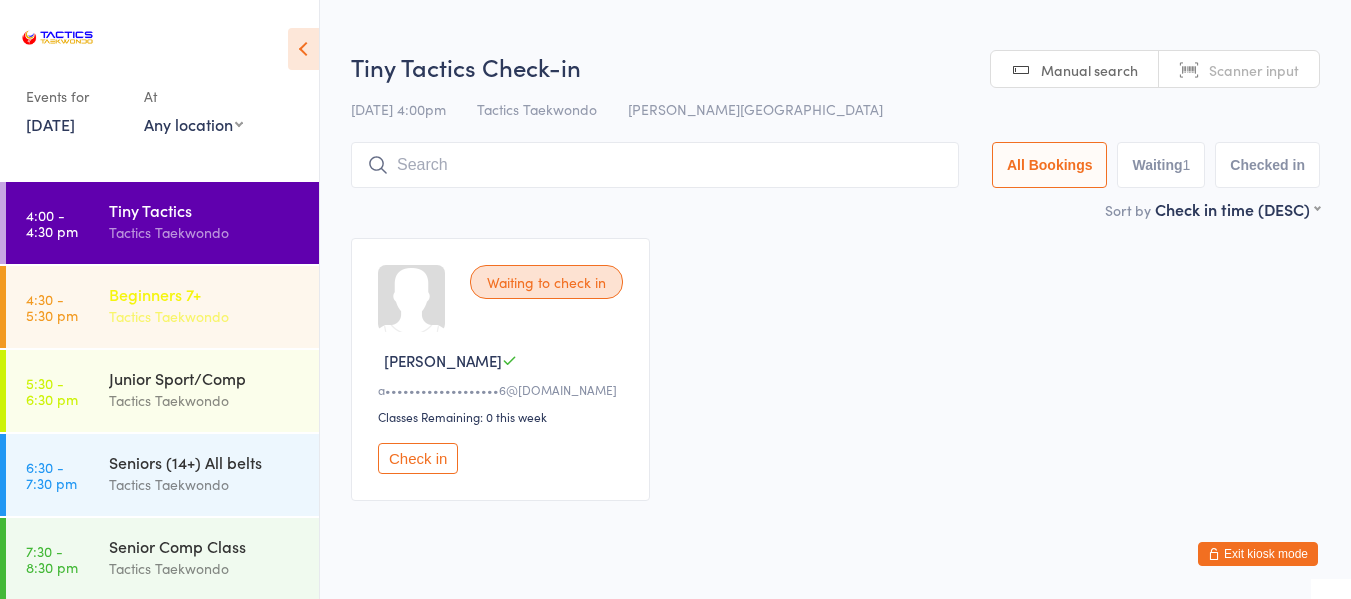 click on "Beginners 7+" at bounding box center [205, 294] 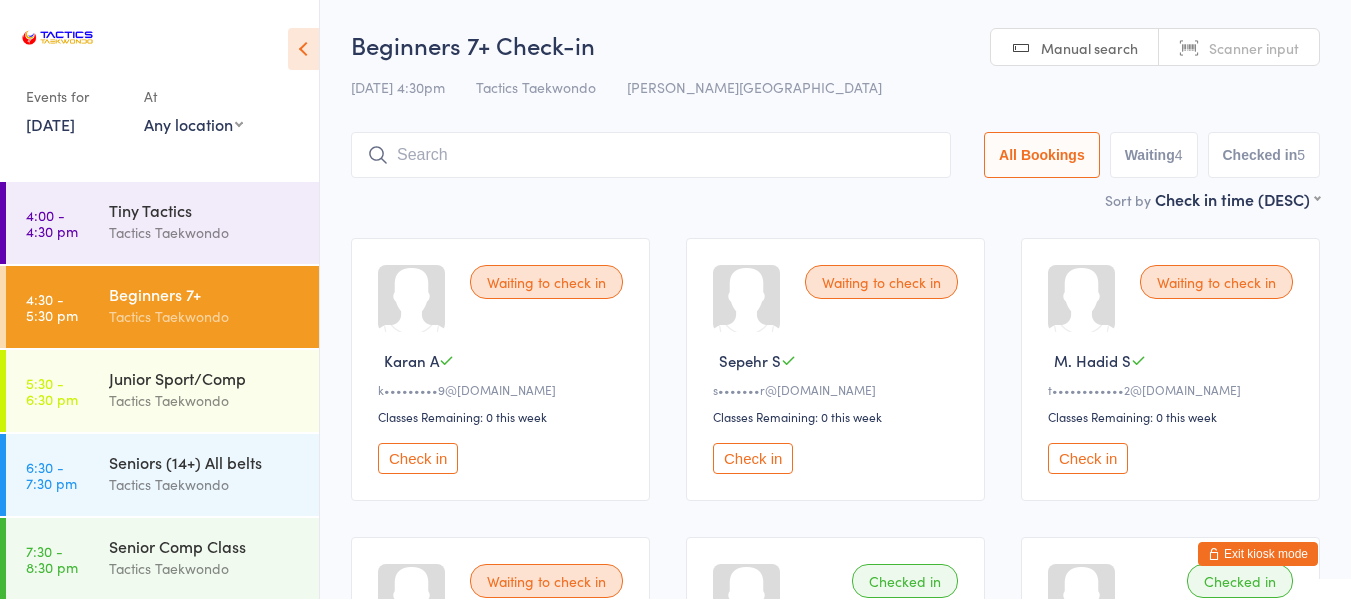 click on "Check in" at bounding box center [418, 458] 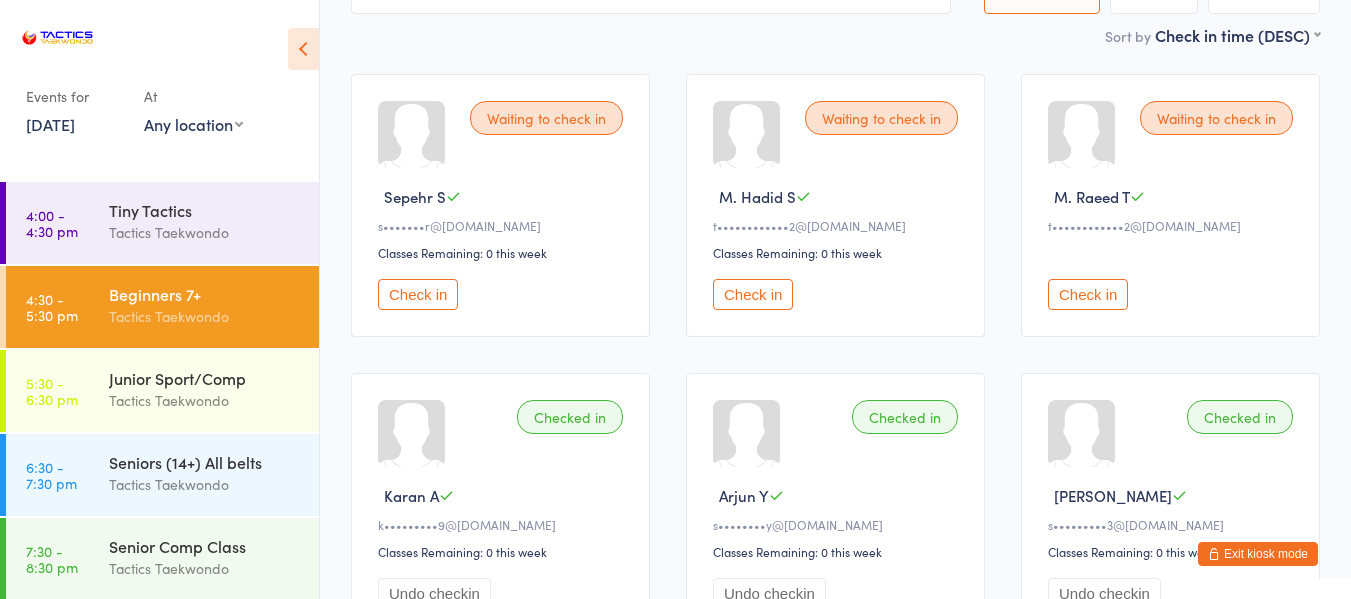 scroll, scrollTop: 200, scrollLeft: 0, axis: vertical 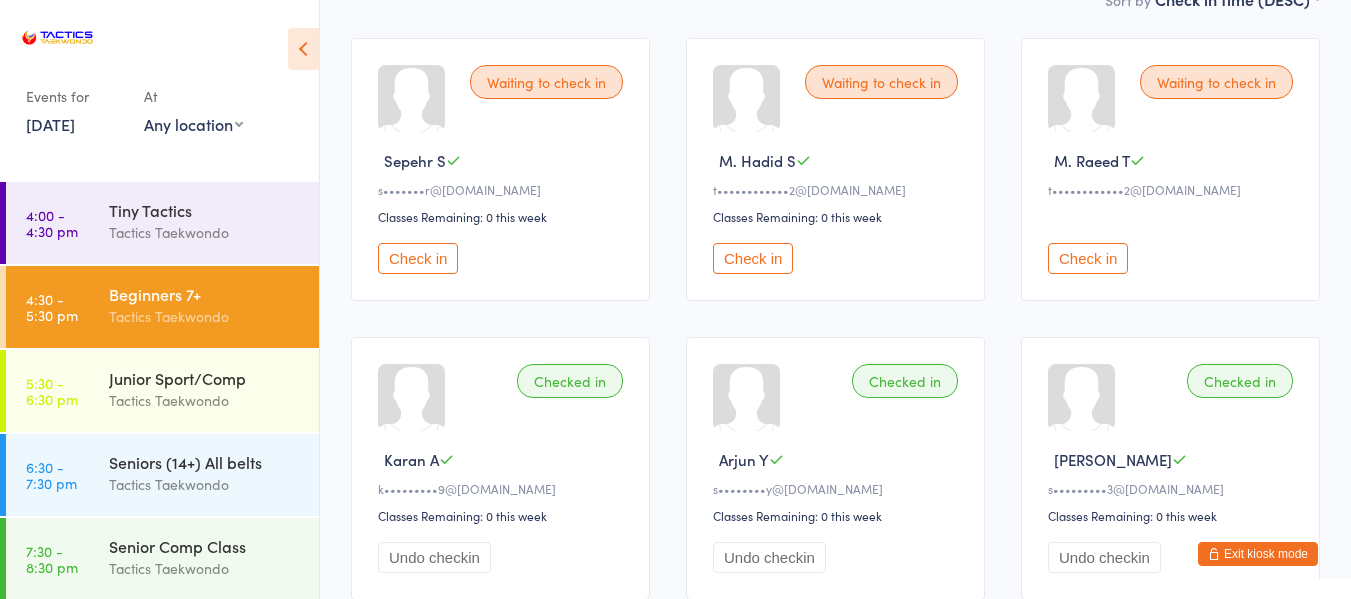 click on "Exit kiosk mode" at bounding box center [1258, 554] 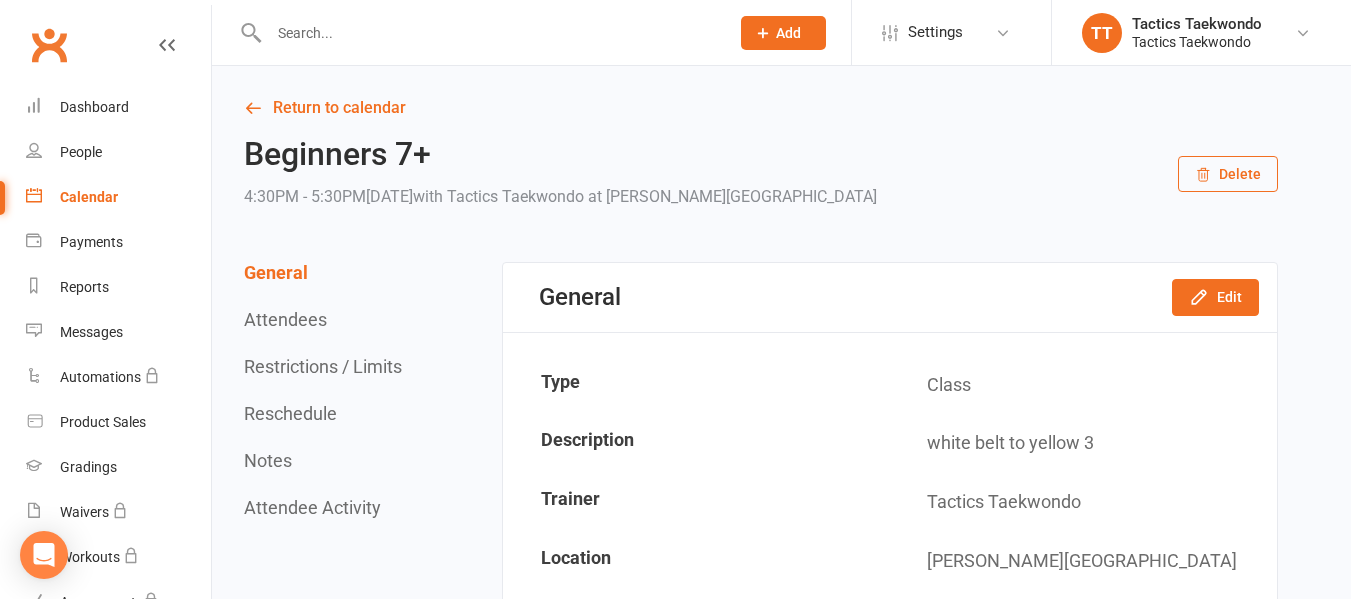 scroll, scrollTop: 0, scrollLeft: 0, axis: both 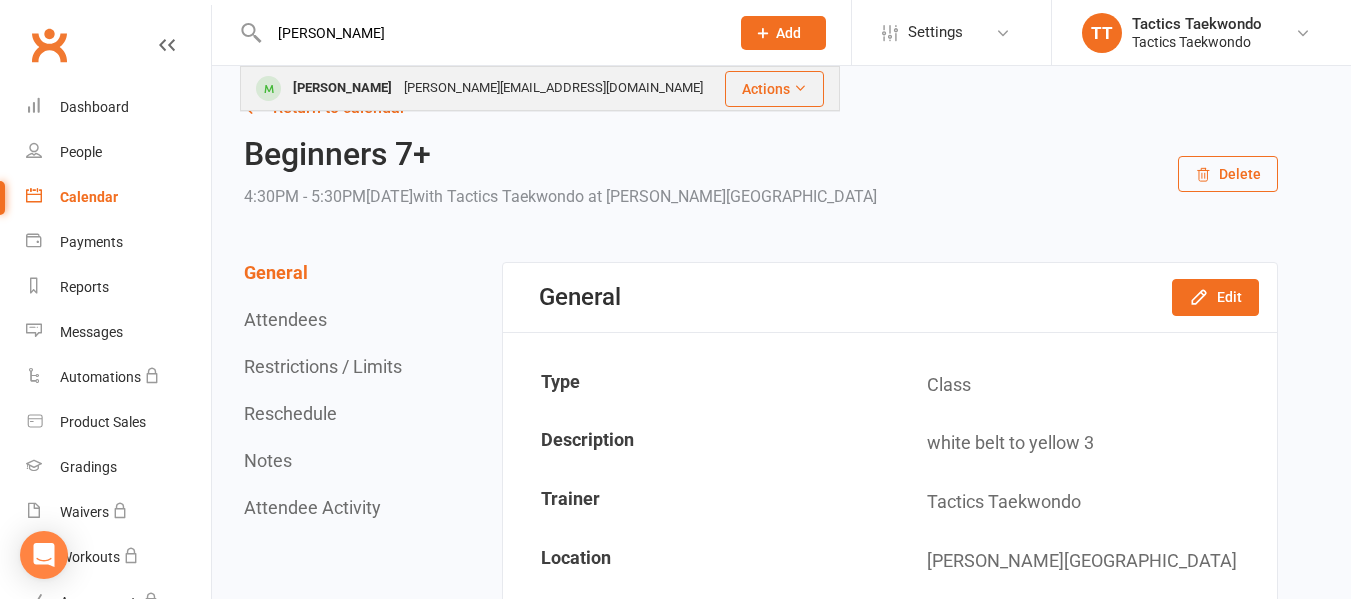 type on "Lam" 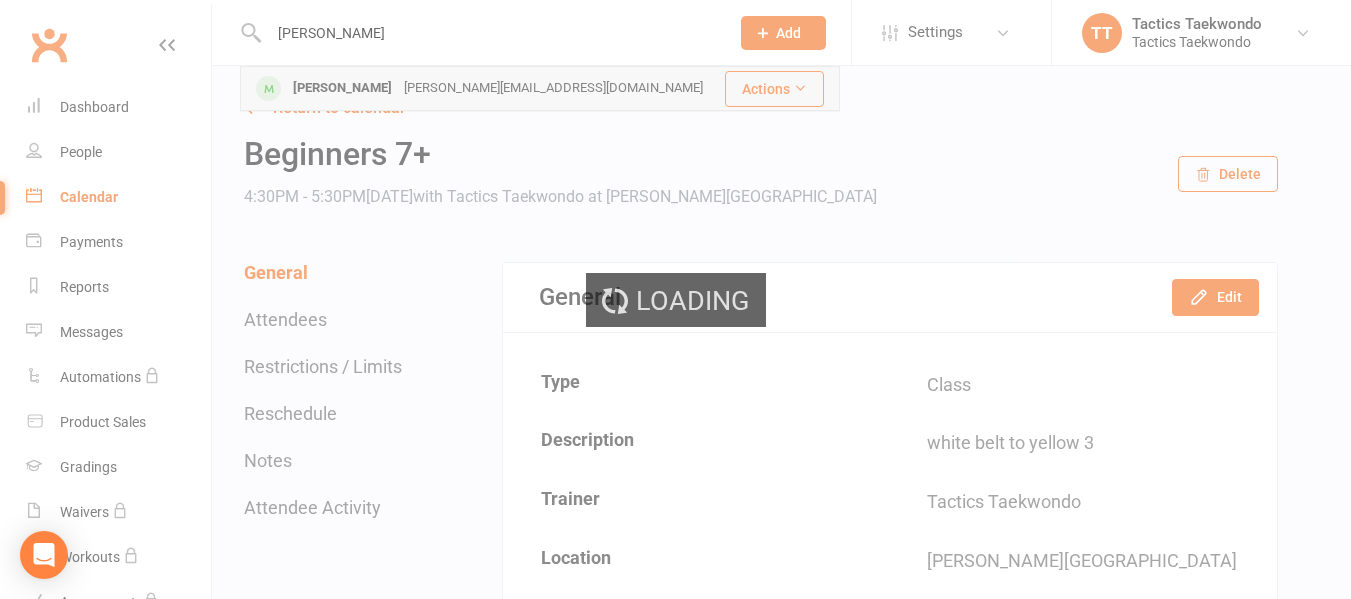 type 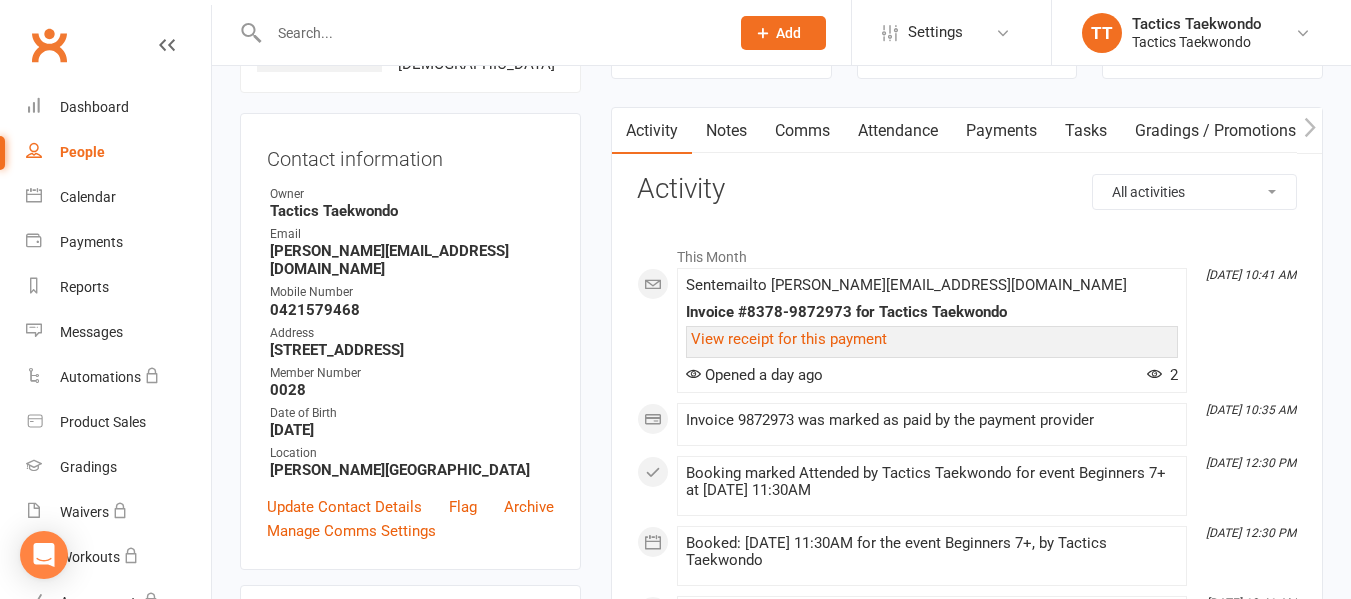 scroll, scrollTop: 200, scrollLeft: 0, axis: vertical 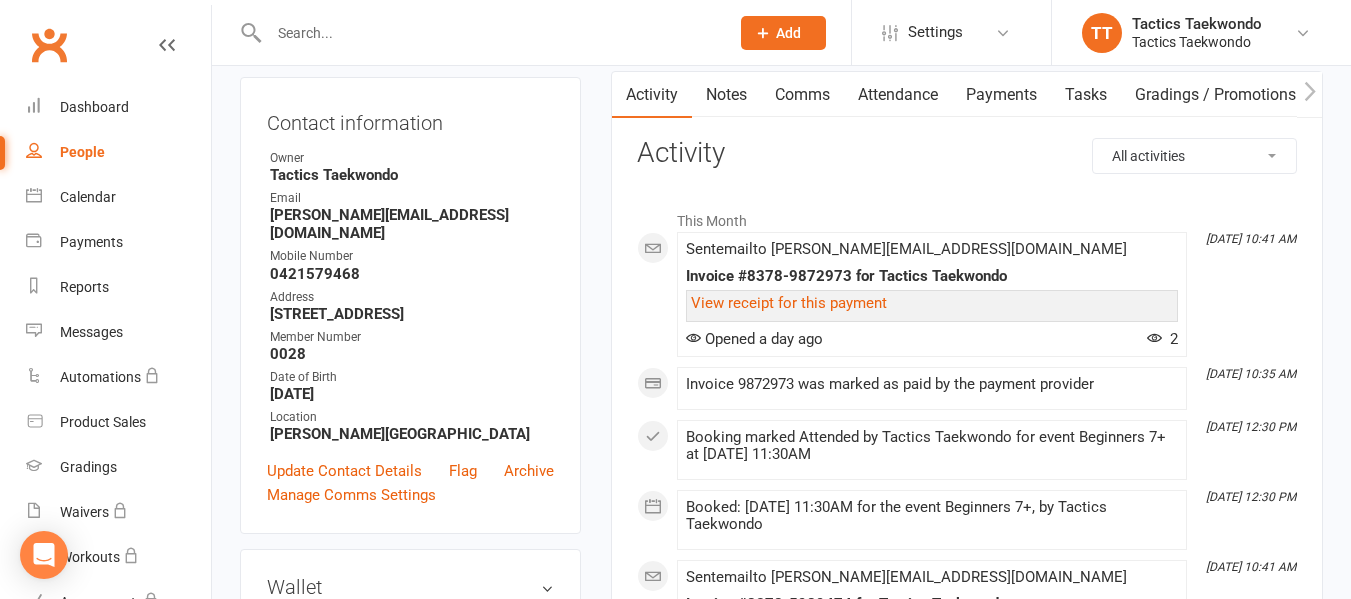 click on "Attendance" at bounding box center [898, 95] 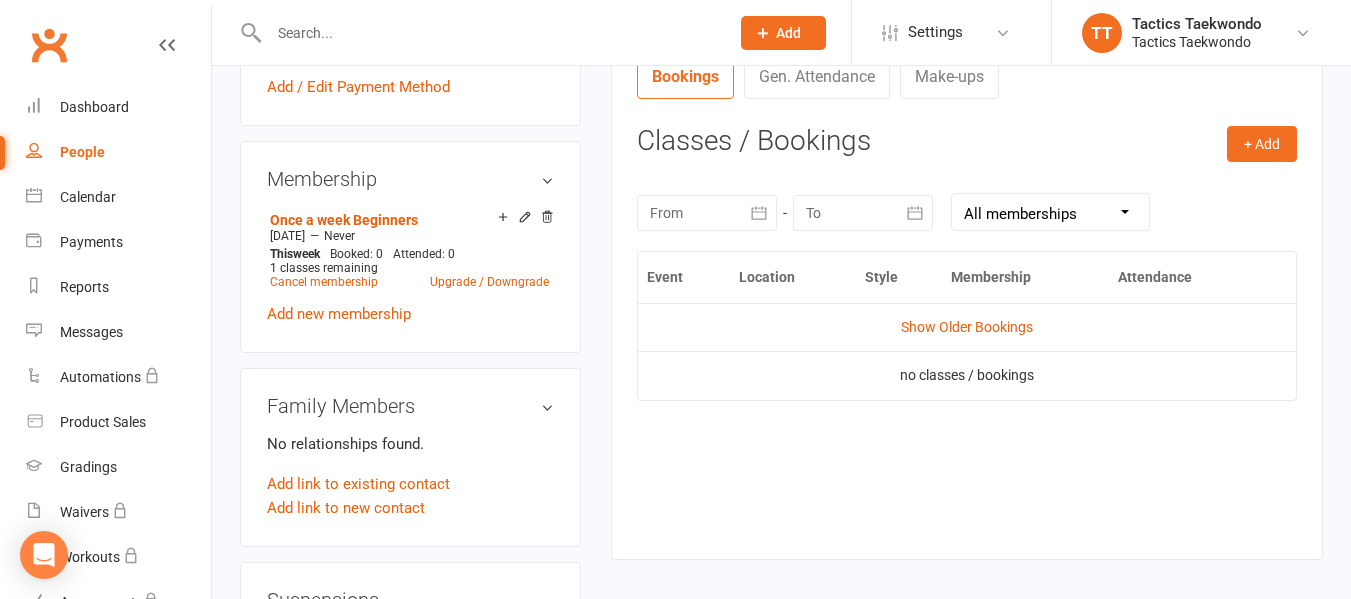 scroll, scrollTop: 800, scrollLeft: 0, axis: vertical 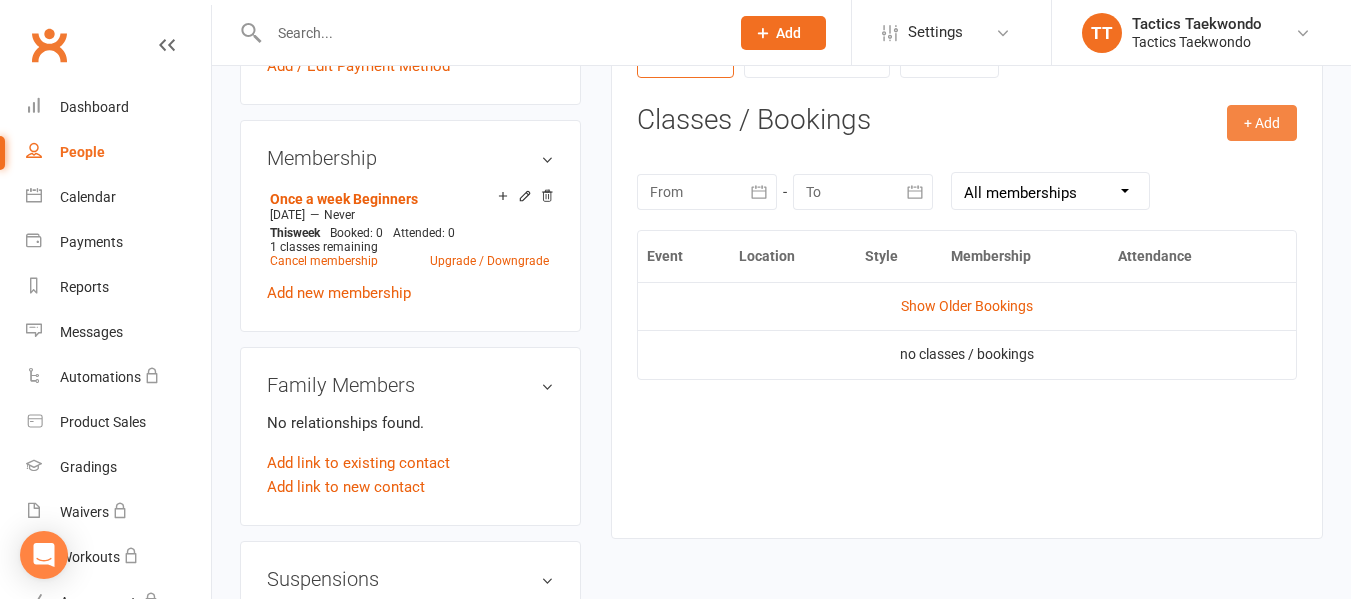 click on "+ Add" at bounding box center (1262, 123) 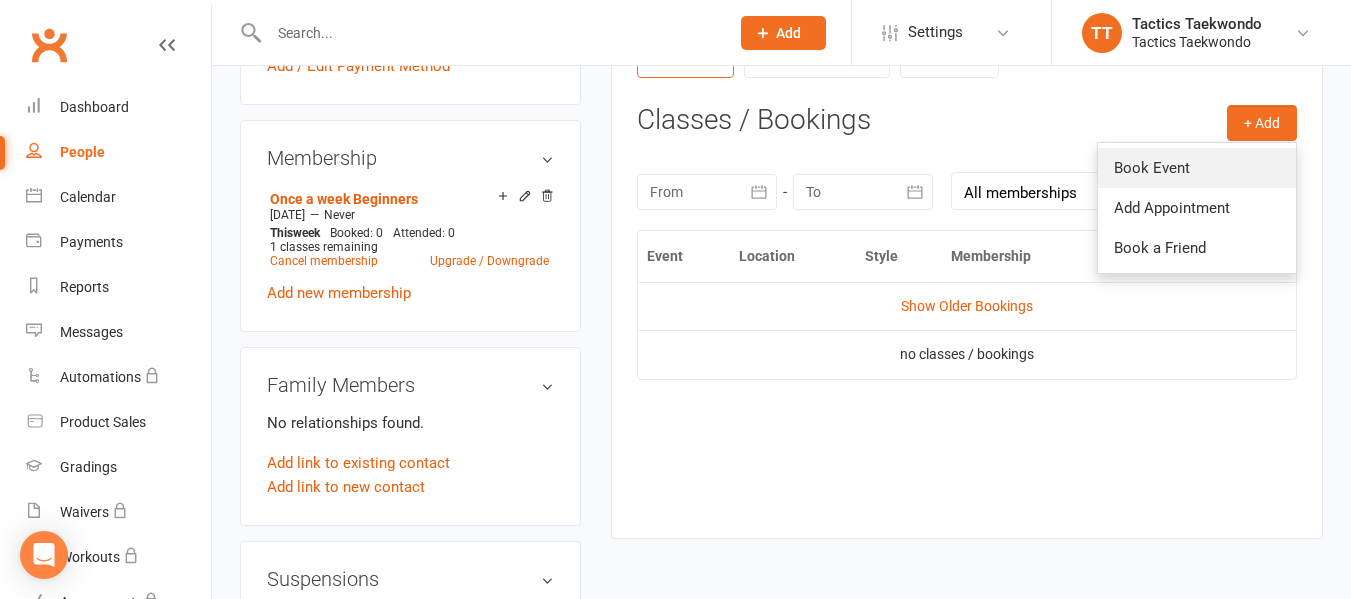 click on "Book Event" at bounding box center [1197, 168] 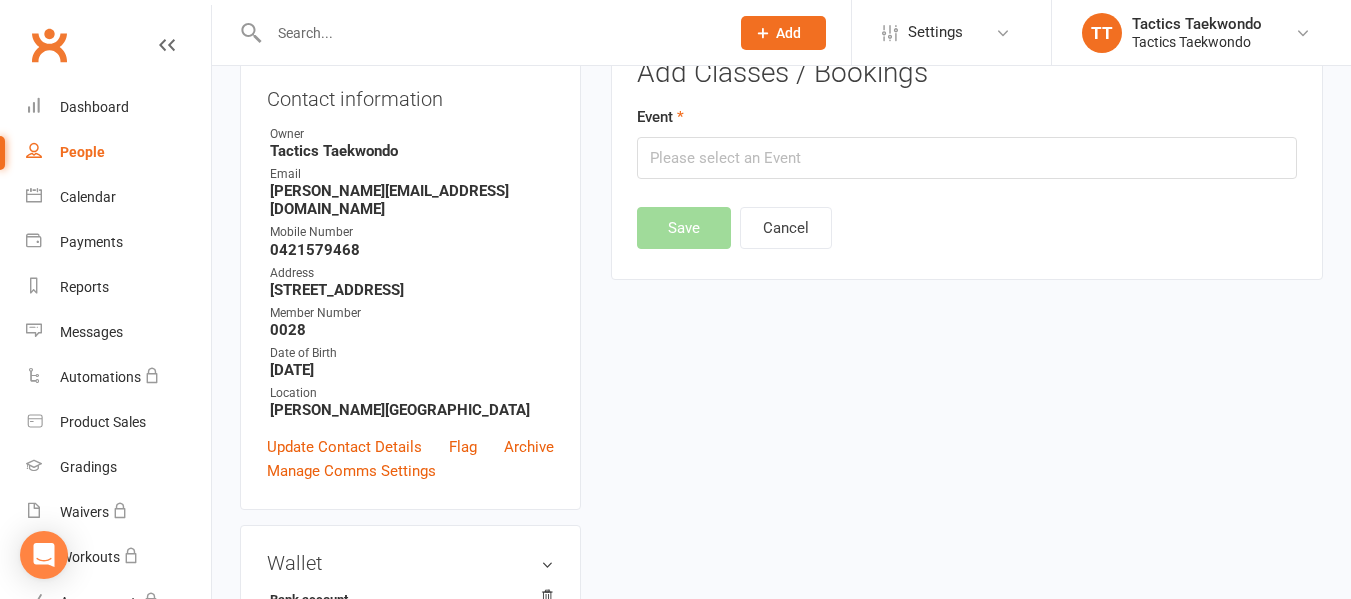 scroll, scrollTop: 171, scrollLeft: 0, axis: vertical 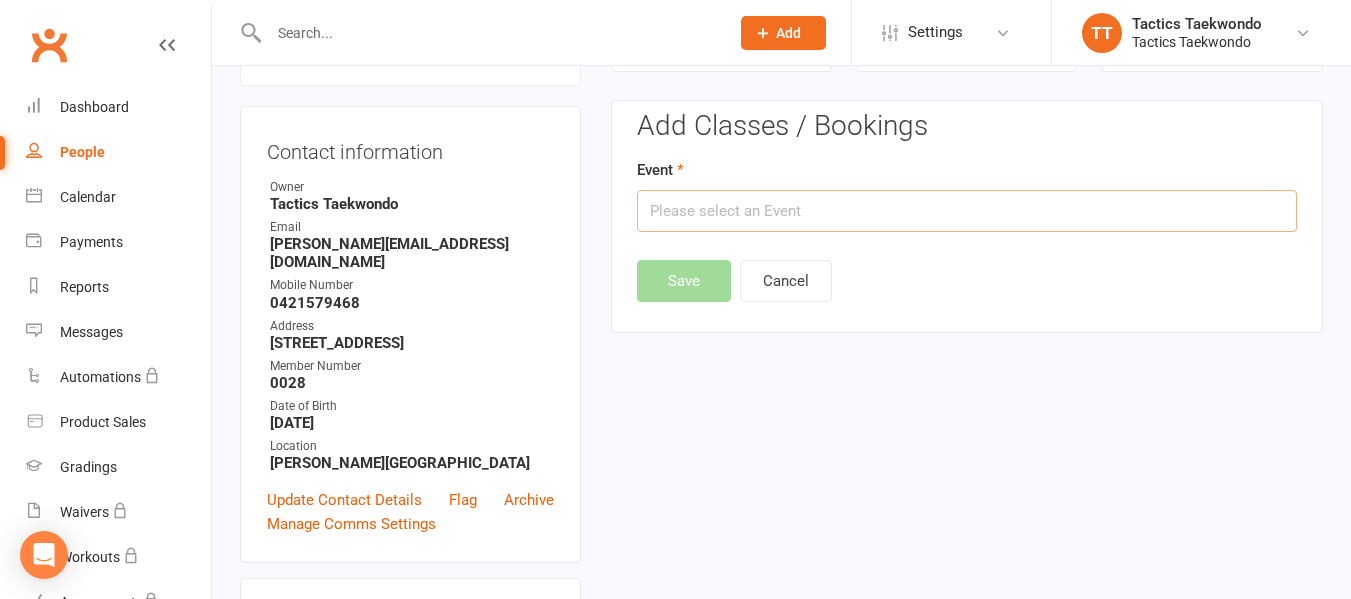 click at bounding box center (967, 211) 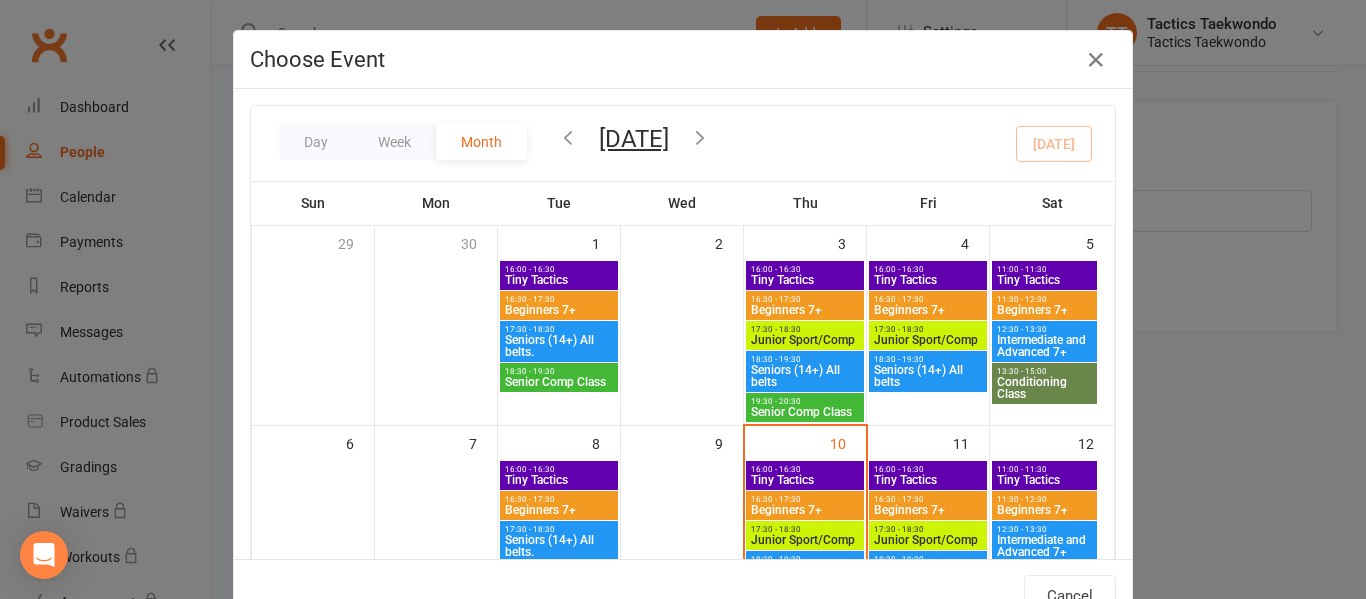 click on "16:30 - 17:30" at bounding box center [805, 499] 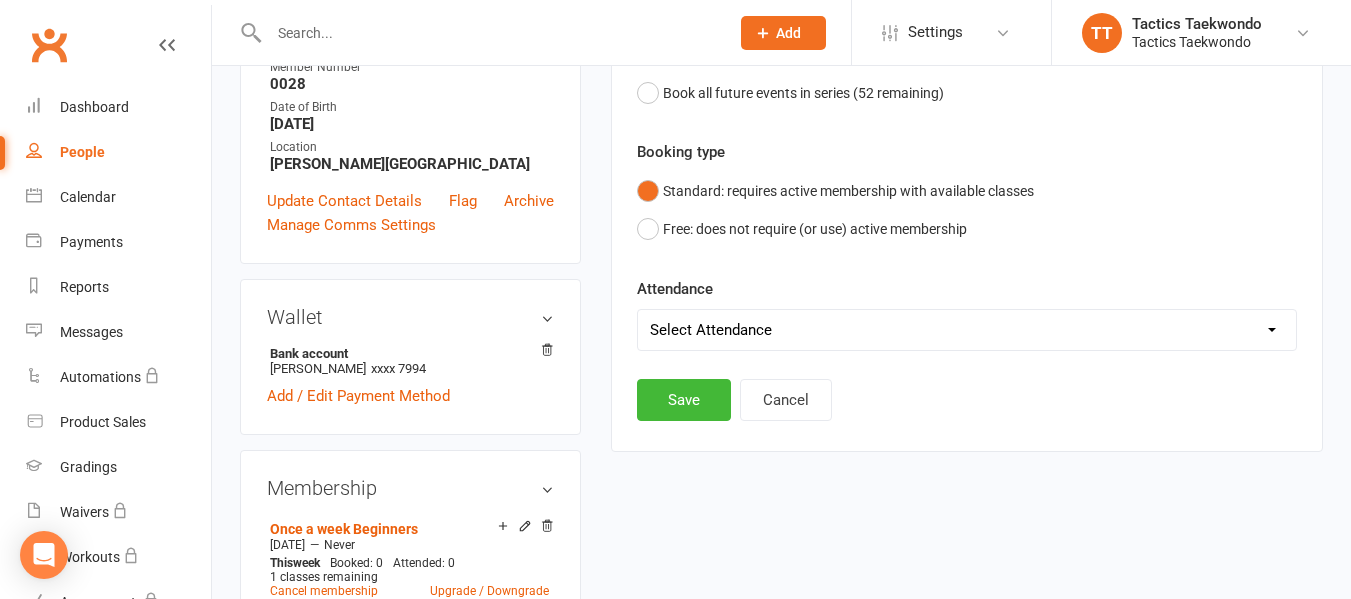 scroll, scrollTop: 471, scrollLeft: 0, axis: vertical 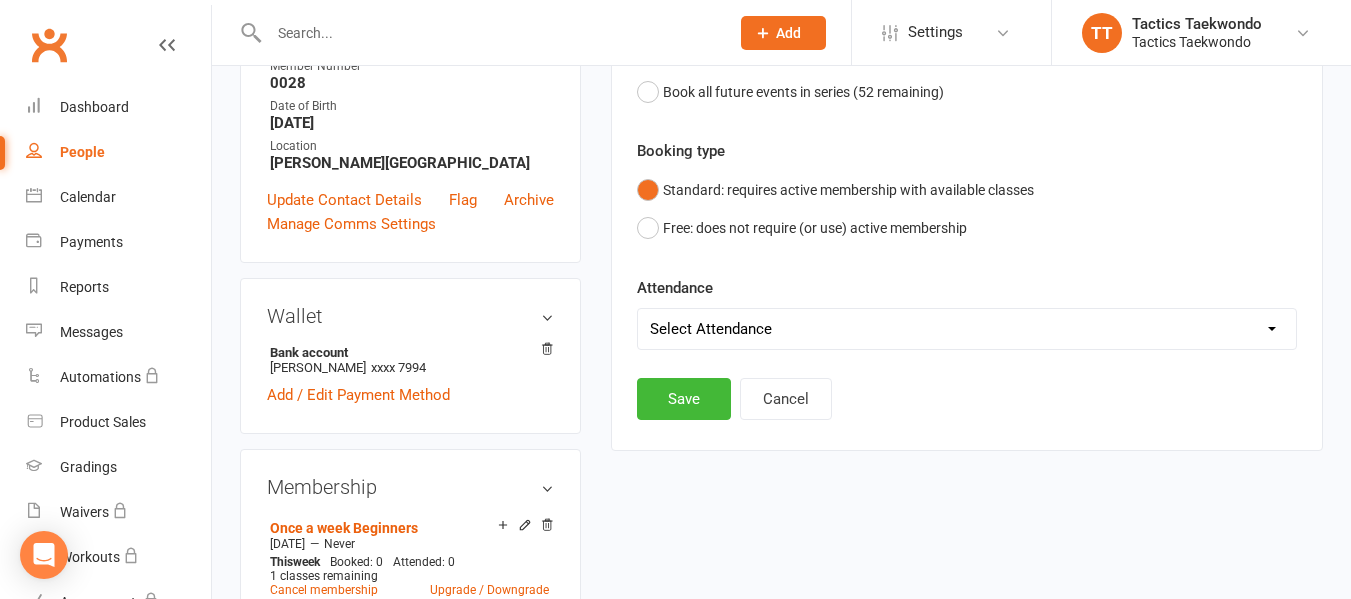 click on "Select Attendance Attended Absent" at bounding box center [967, 329] 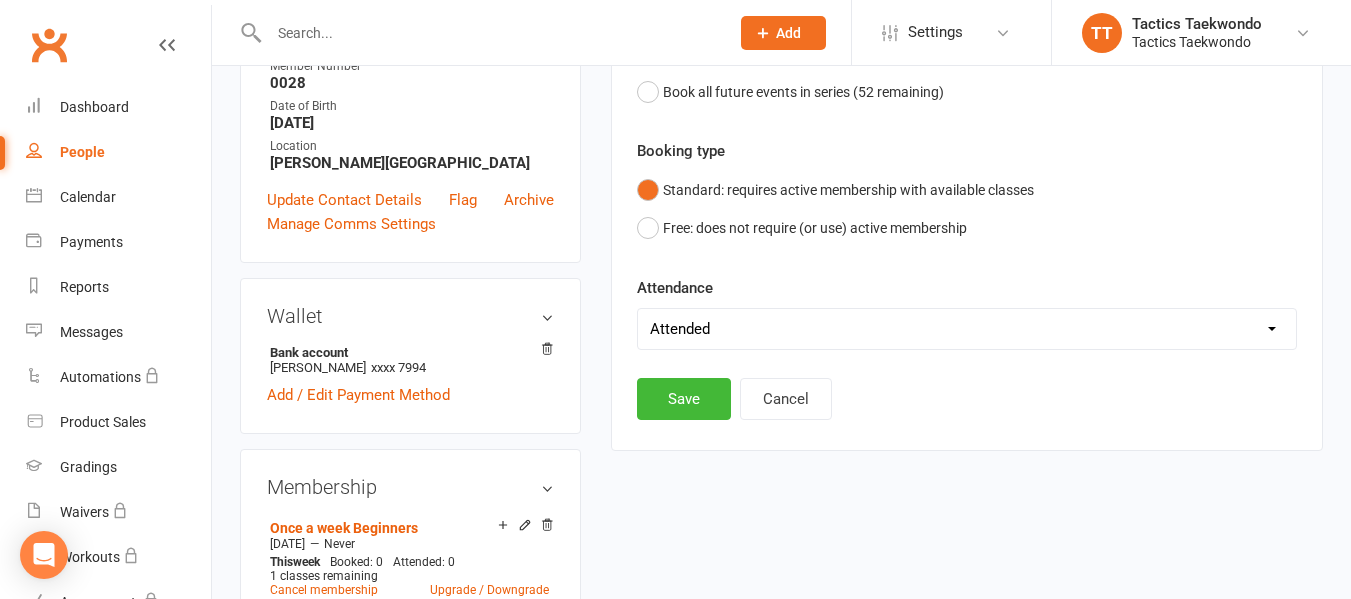click on "Select Attendance Attended Absent" at bounding box center (967, 329) 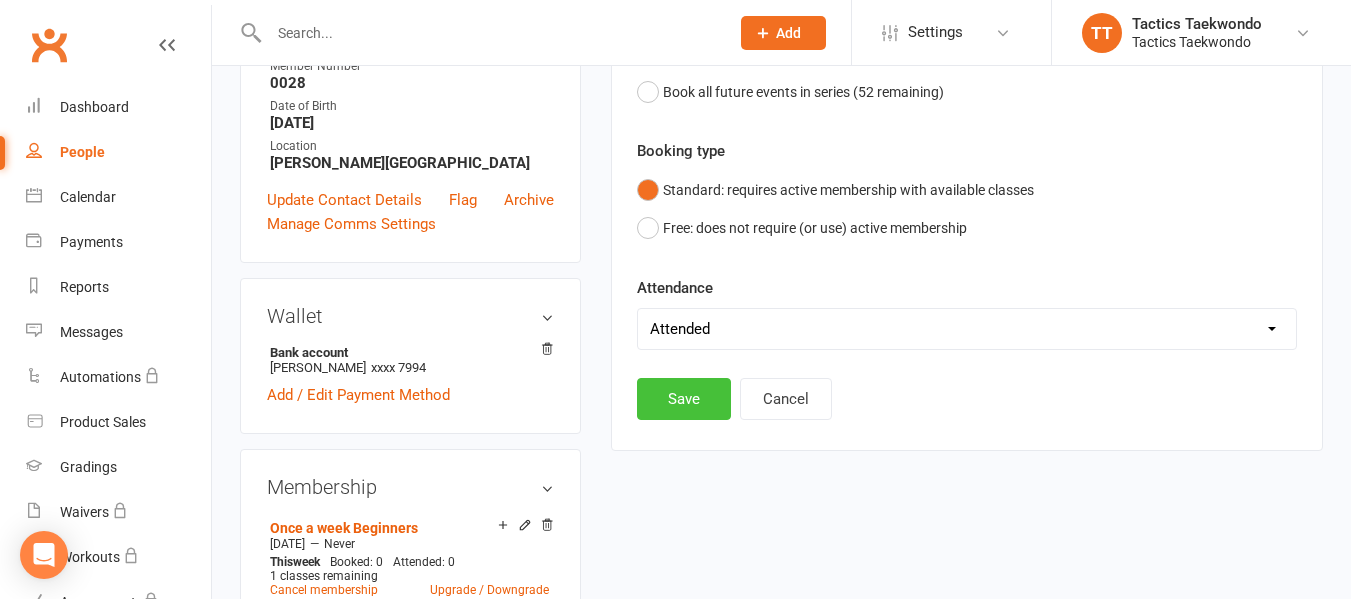 click on "Save" at bounding box center (684, 399) 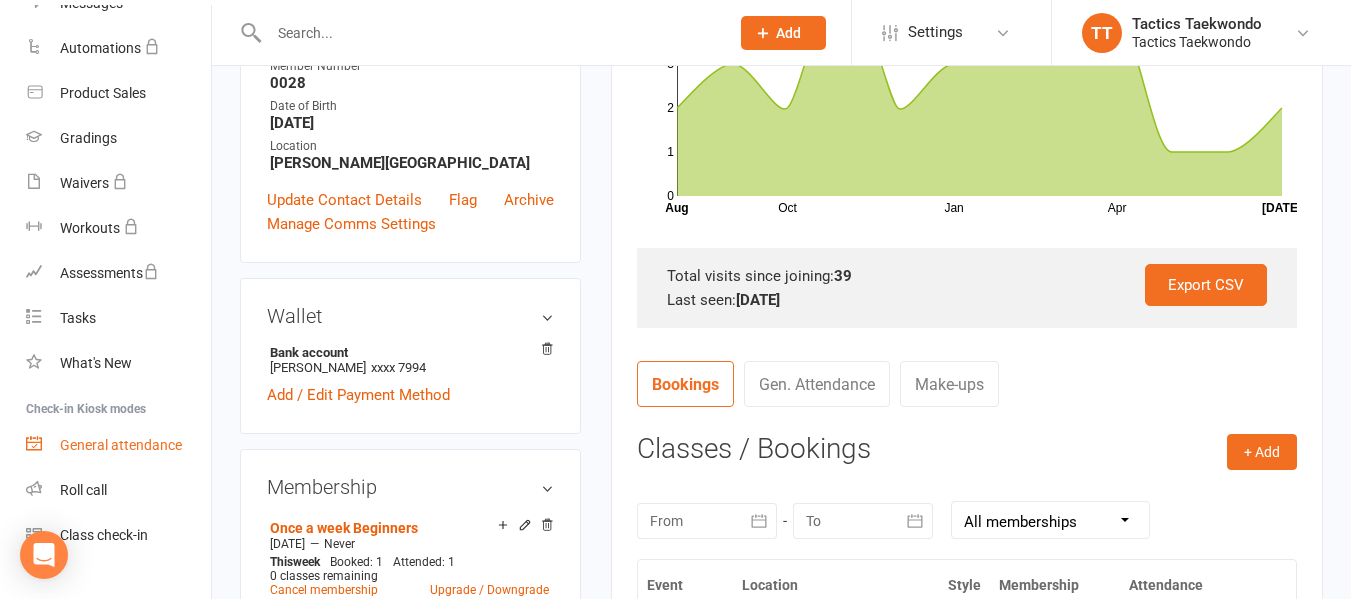 scroll, scrollTop: 363, scrollLeft: 0, axis: vertical 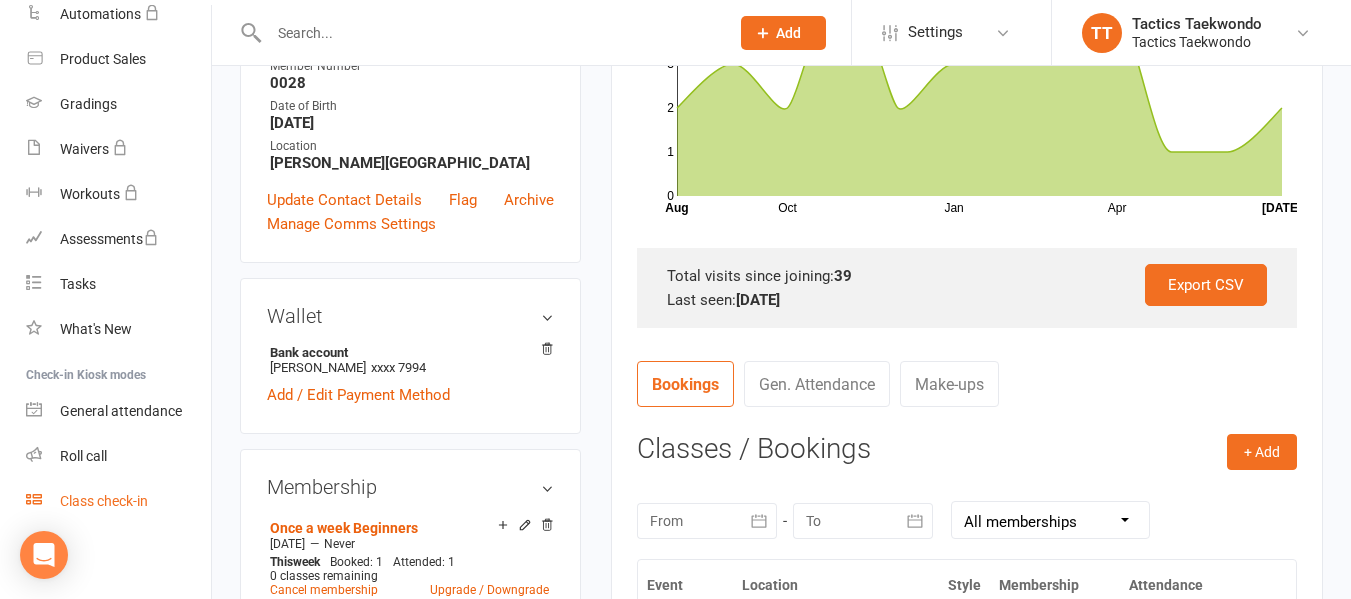 click on "Class check-in" at bounding box center [104, 501] 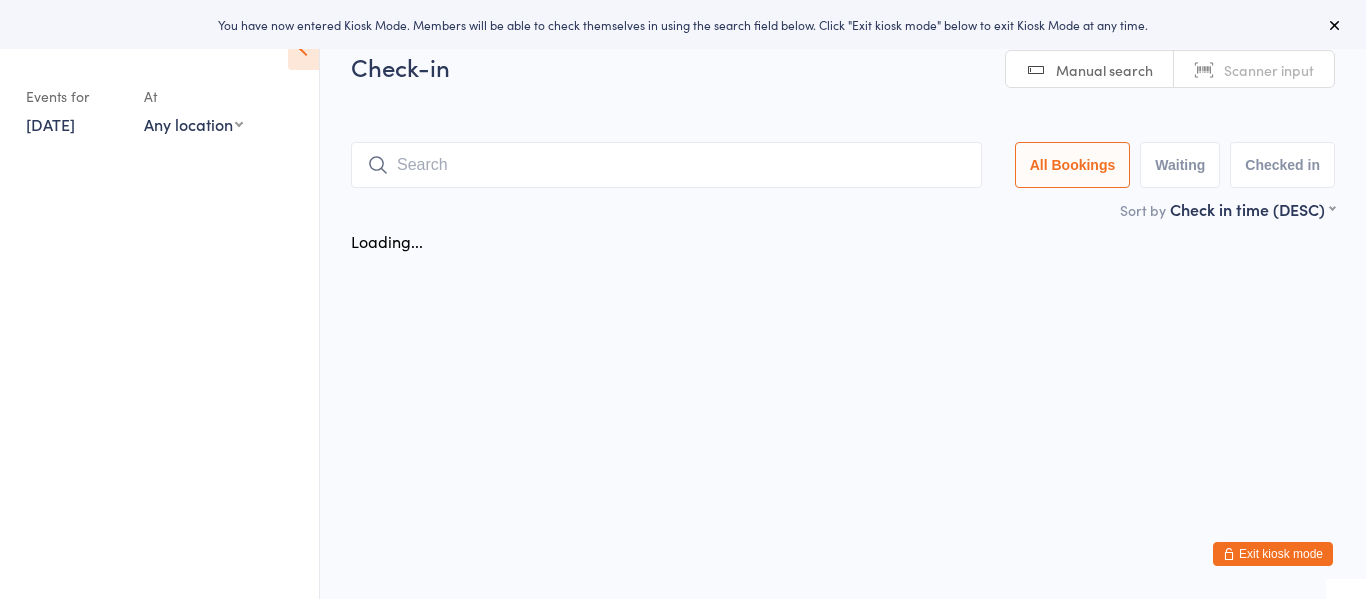 scroll, scrollTop: 0, scrollLeft: 0, axis: both 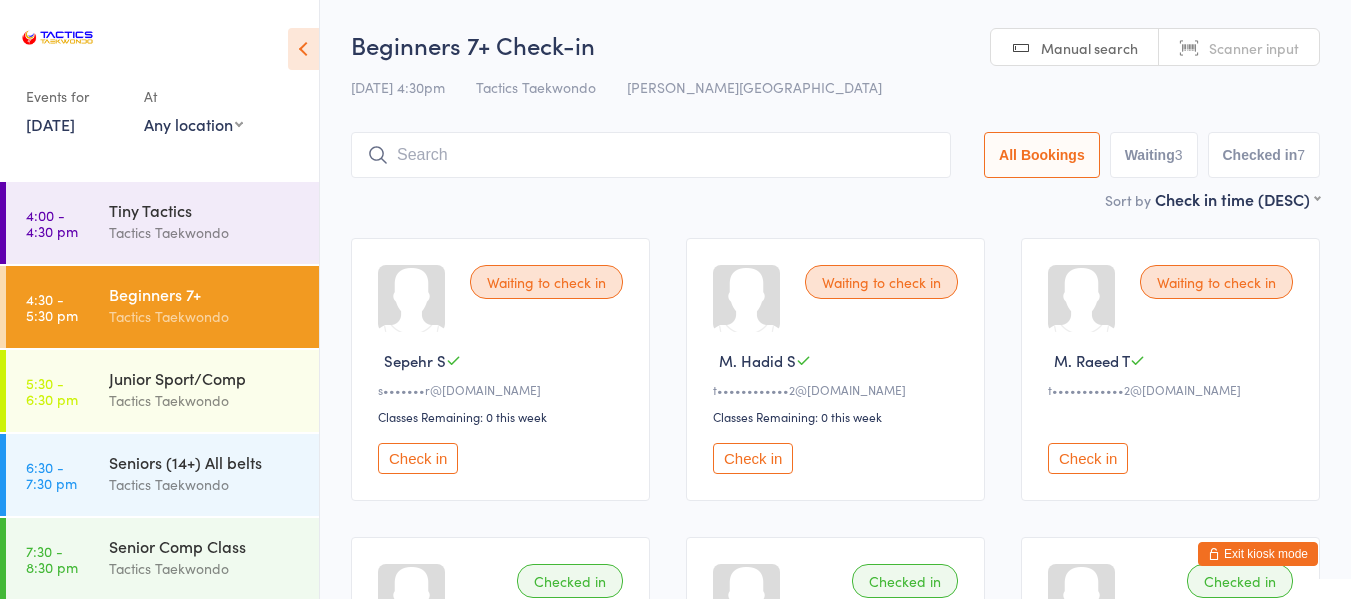 click on "Exit kiosk mode" at bounding box center [1258, 554] 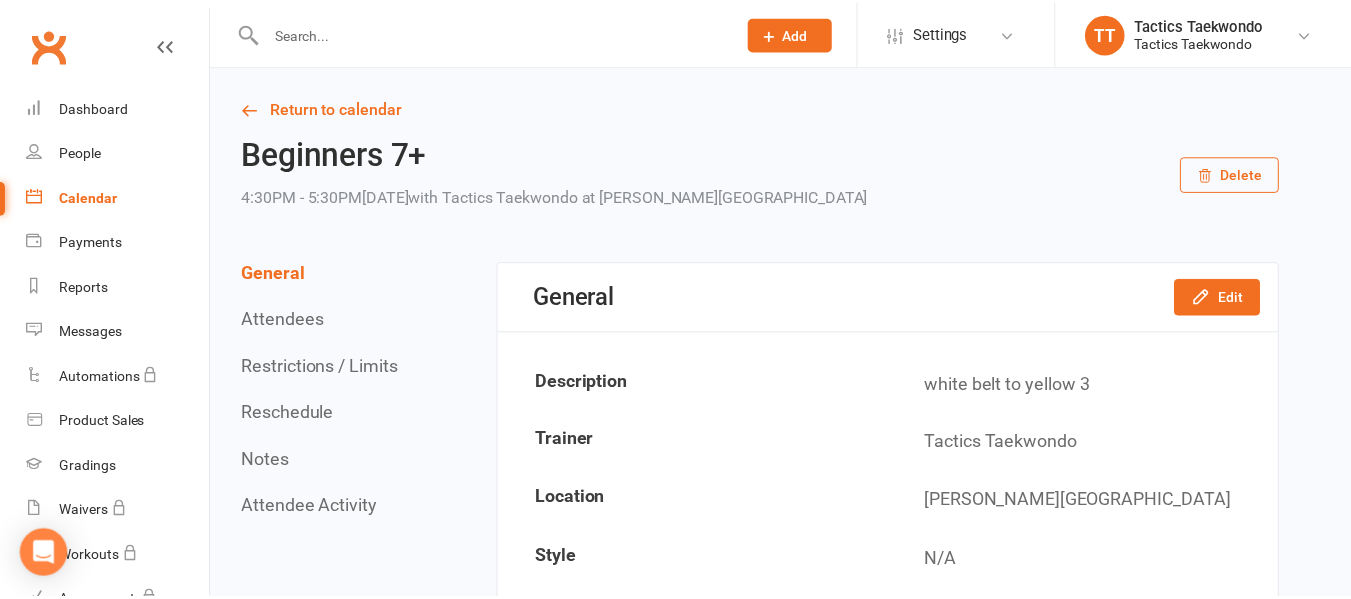 scroll, scrollTop: 0, scrollLeft: 0, axis: both 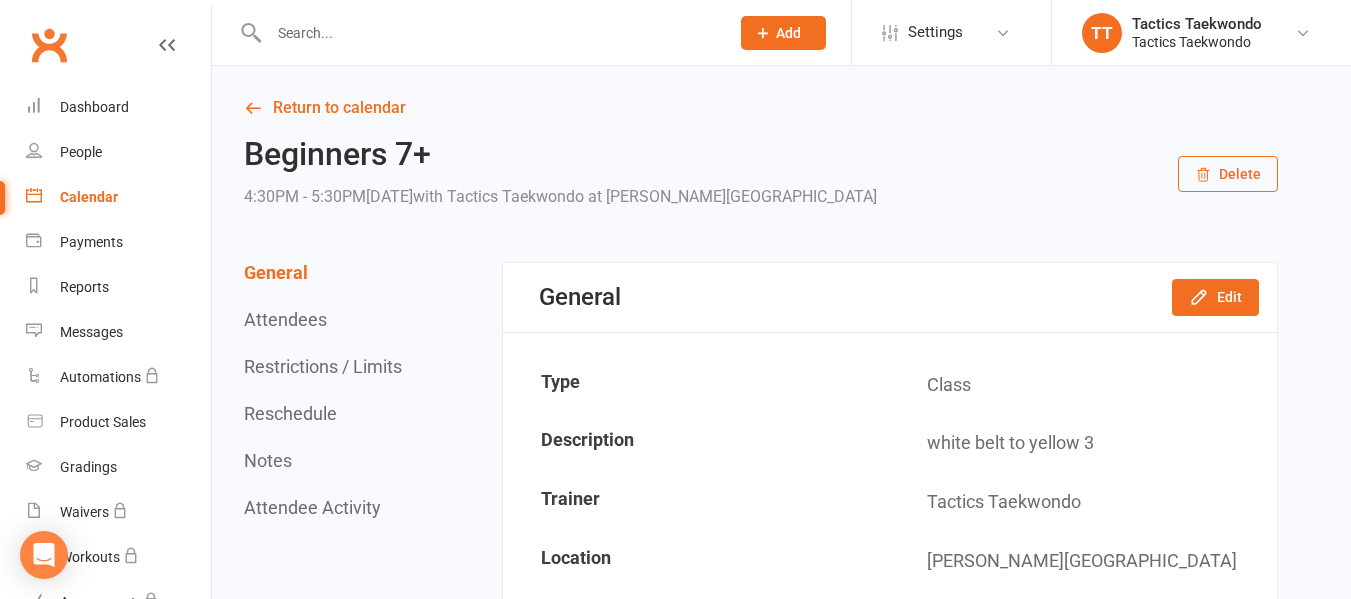 click at bounding box center [489, 33] 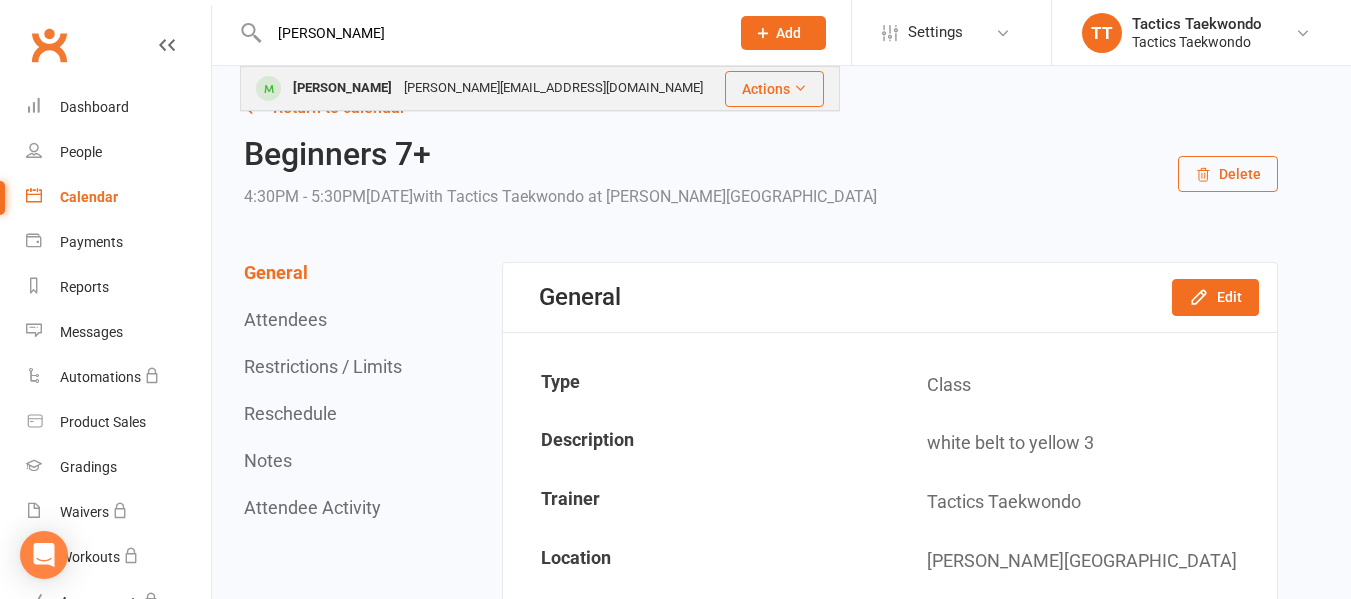 type on "lam" 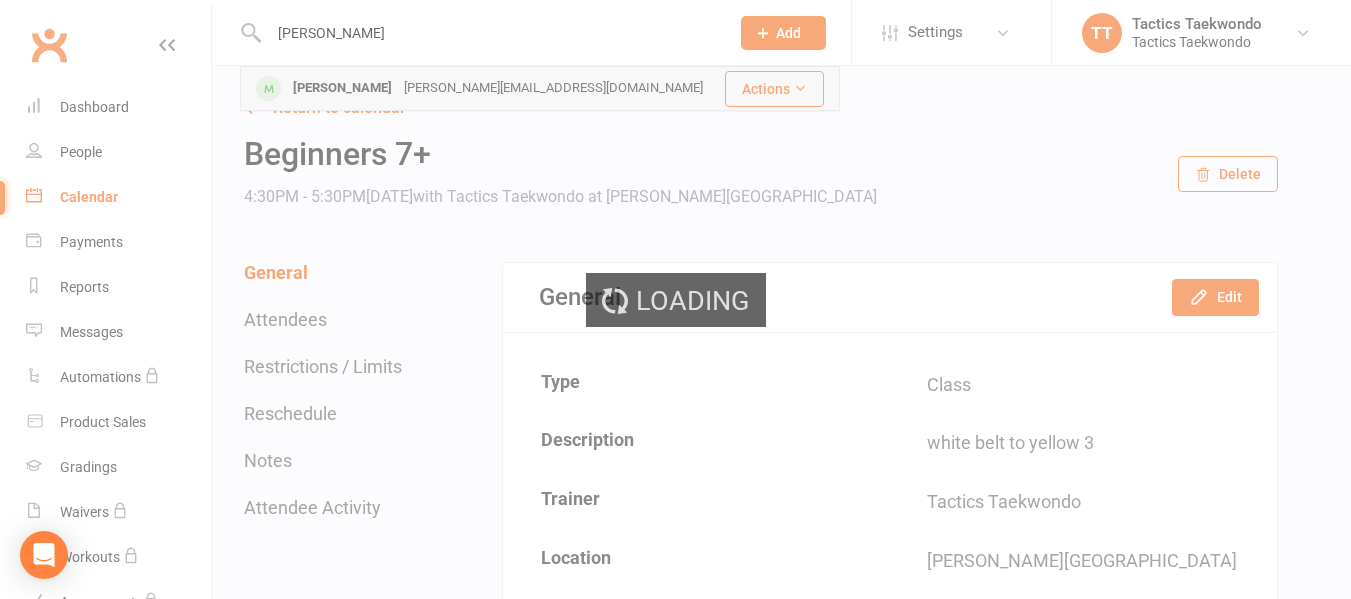 type 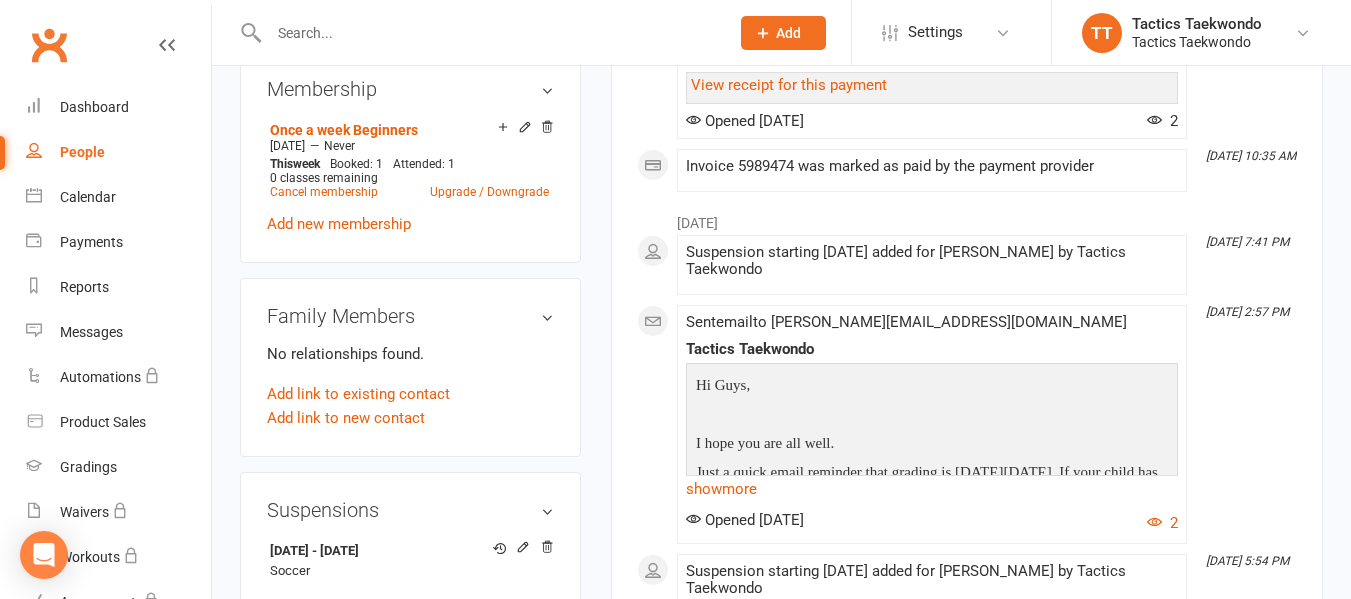 scroll, scrollTop: 900, scrollLeft: 0, axis: vertical 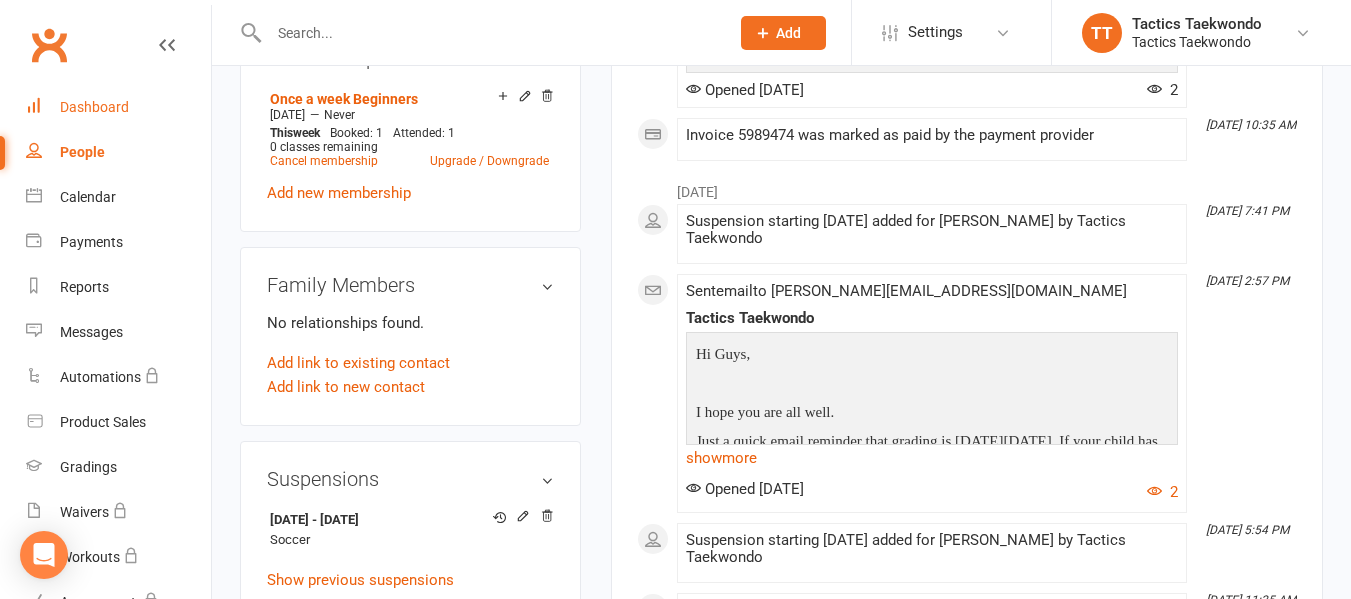 click on "Dashboard" at bounding box center (94, 107) 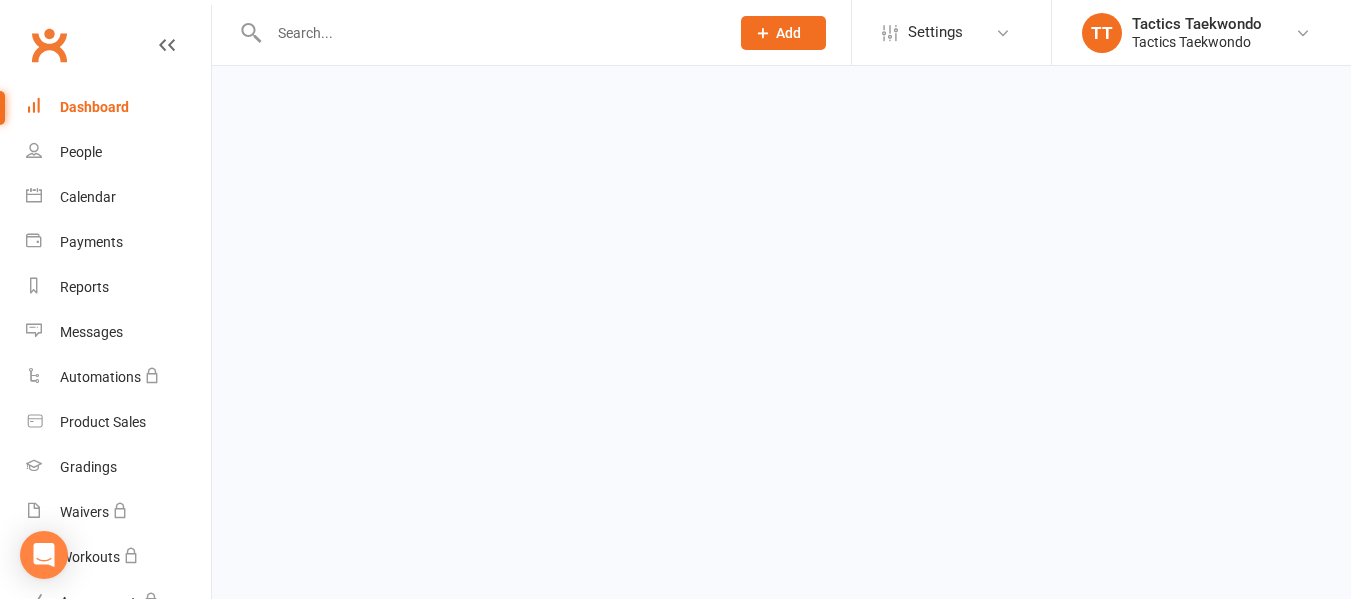 scroll, scrollTop: 0, scrollLeft: 0, axis: both 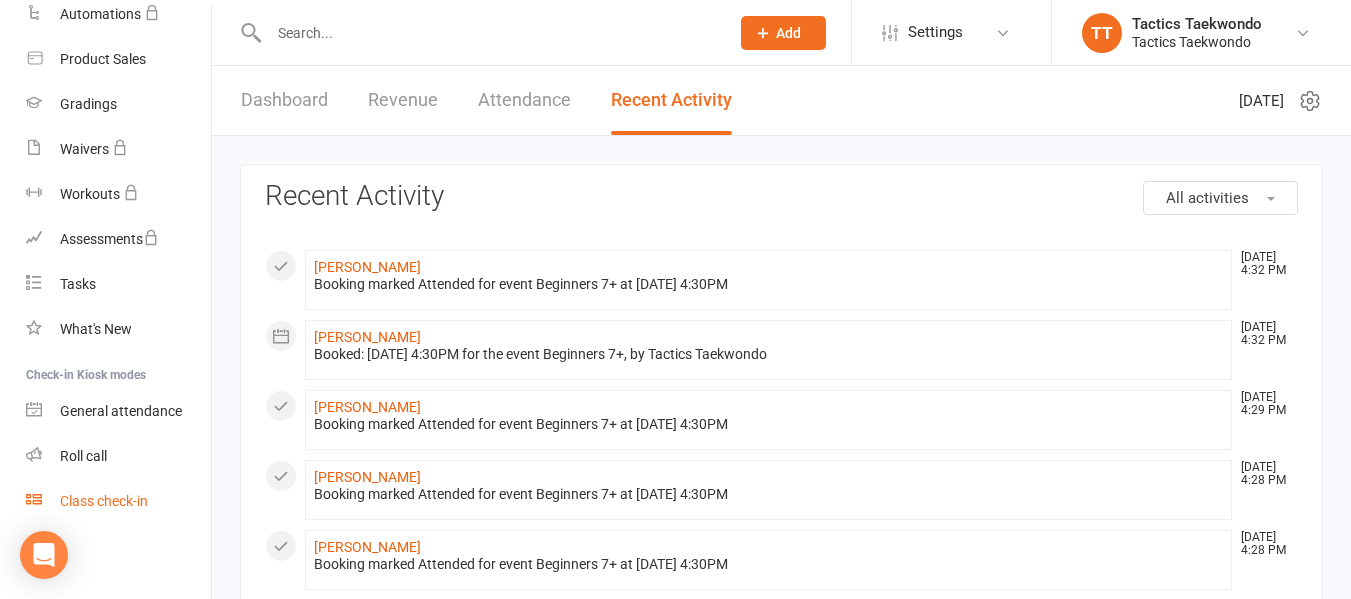 click on "Class check-in" at bounding box center (104, 501) 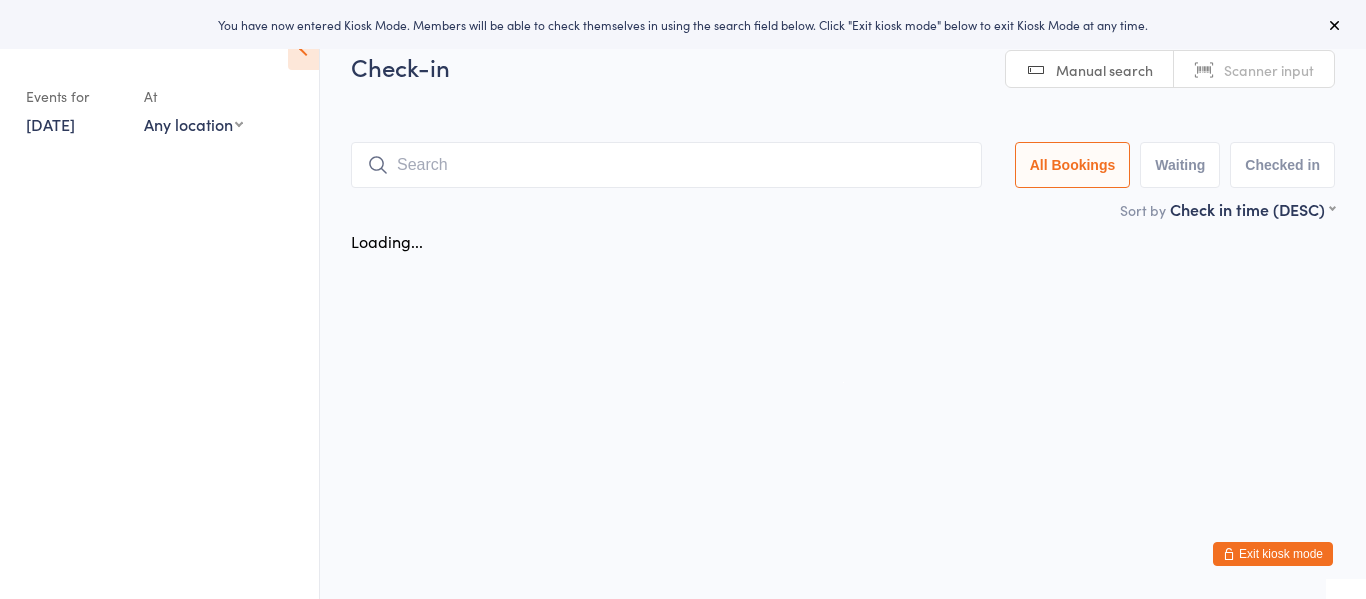scroll, scrollTop: 0, scrollLeft: 0, axis: both 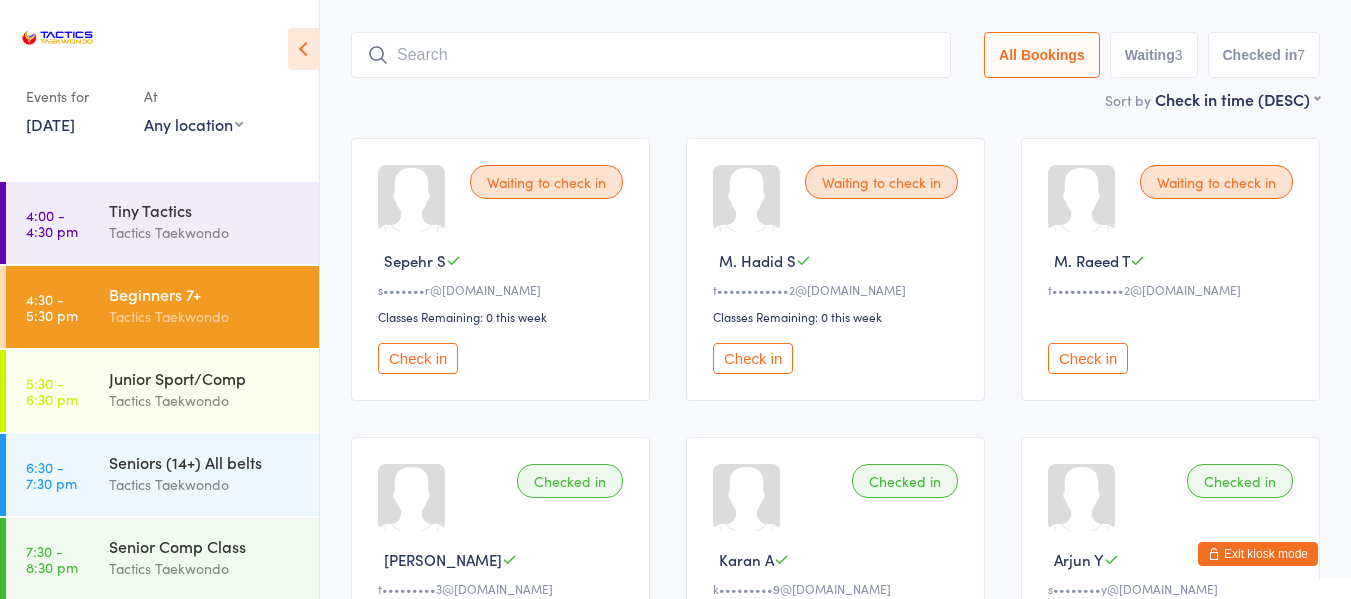 click on "[DATE]" at bounding box center (50, 124) 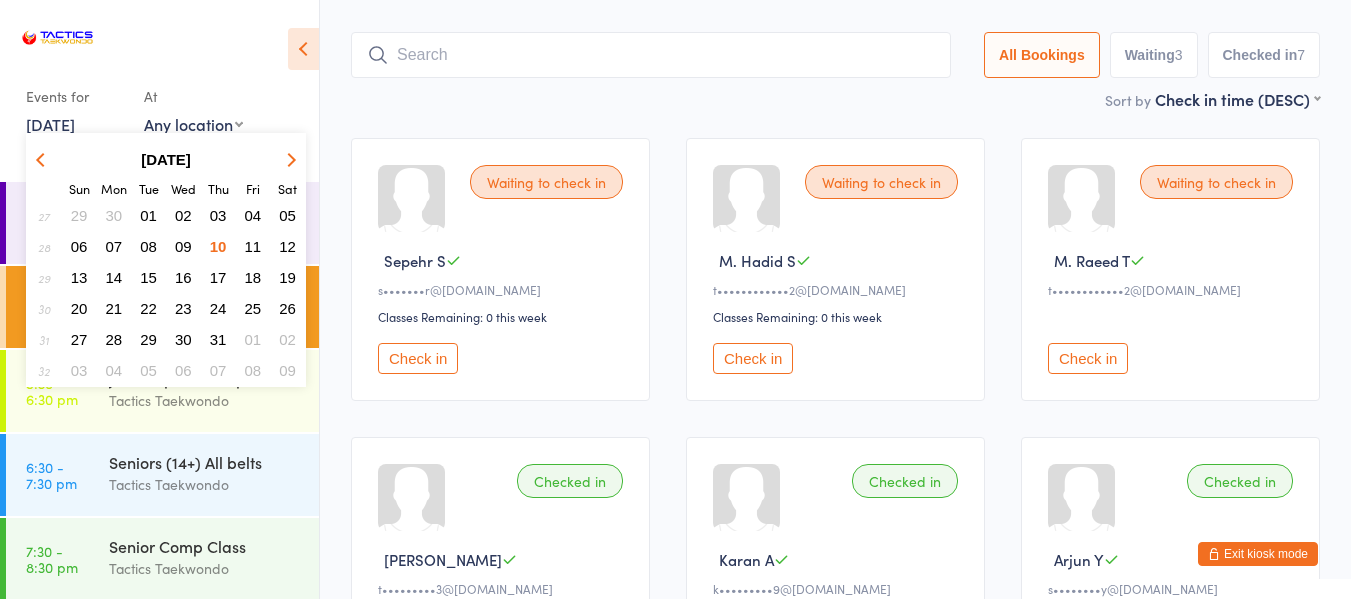 click on "05" at bounding box center (287, 215) 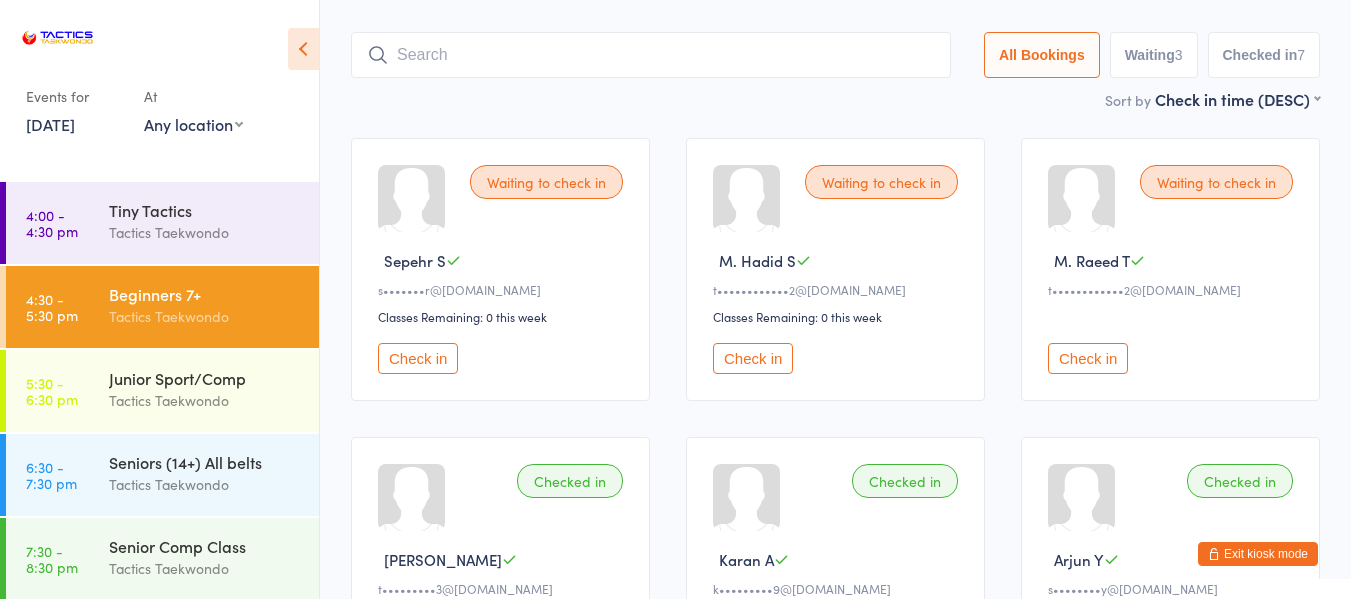 scroll, scrollTop: 0, scrollLeft: 0, axis: both 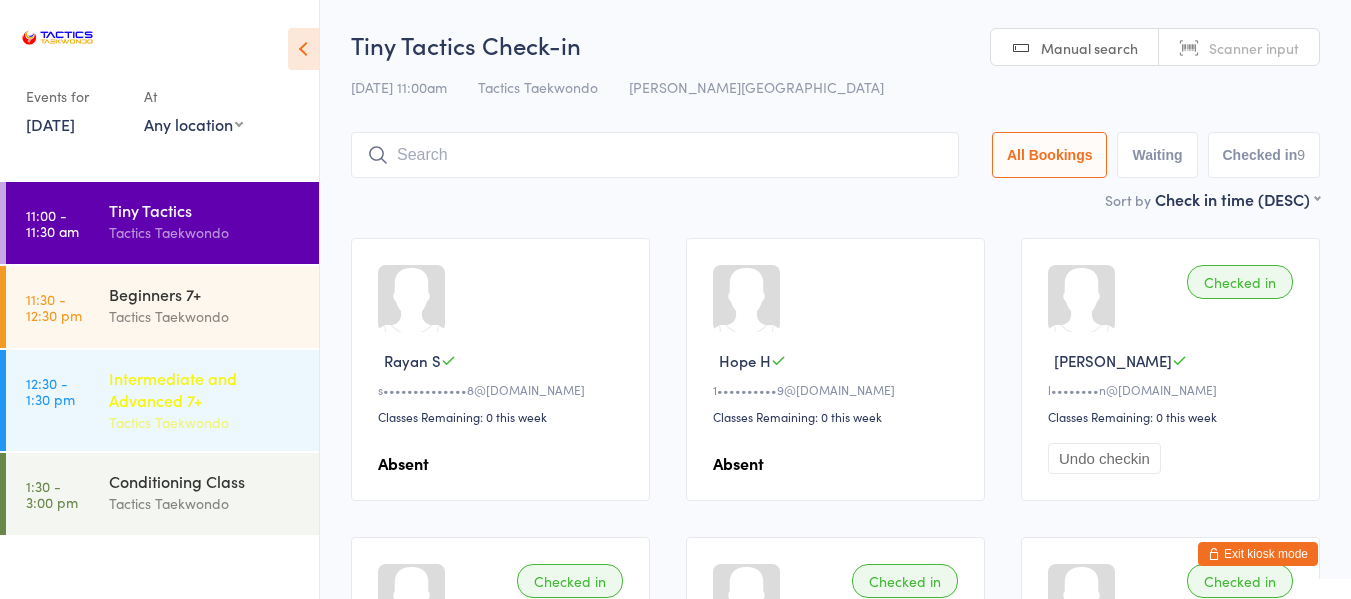 click on "Intermediate and Advanced 7+" at bounding box center (205, 389) 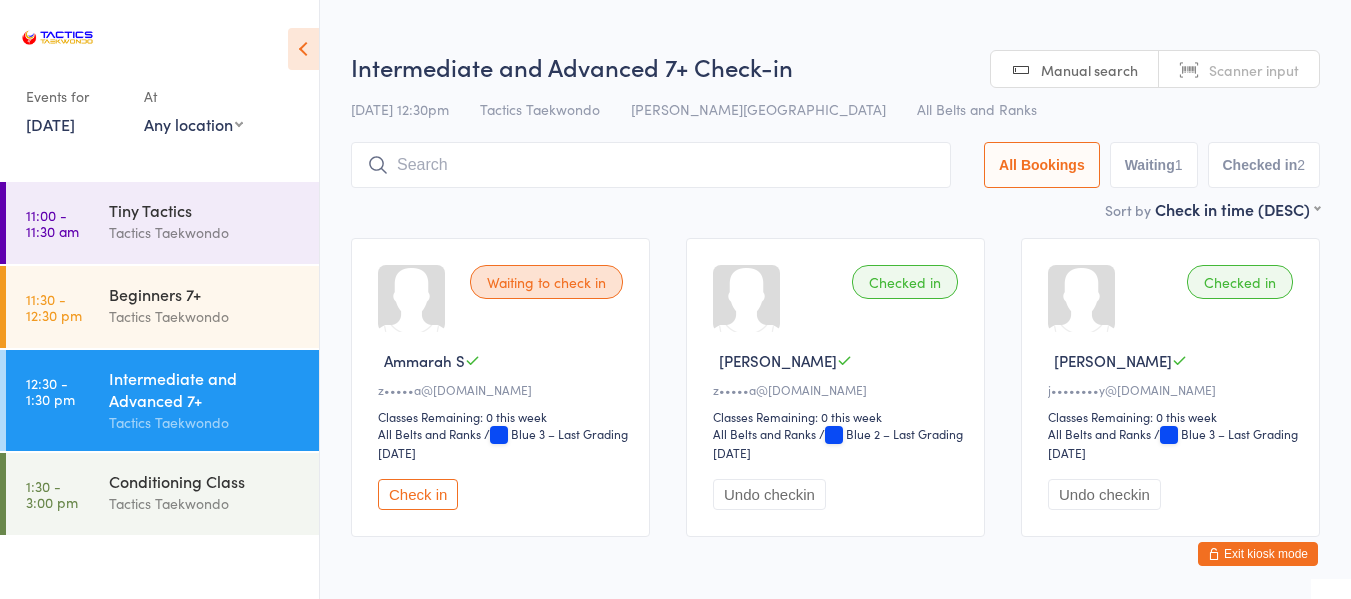 click on "Check in" at bounding box center [418, 494] 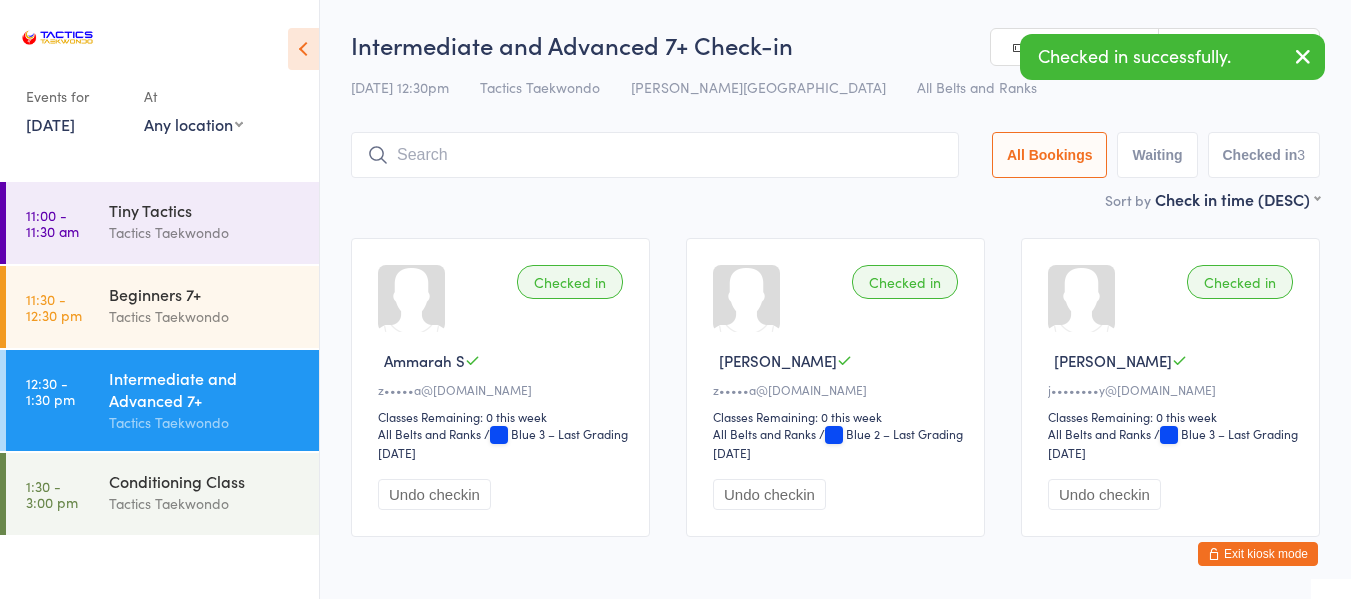 click on "[DATE]" at bounding box center (50, 124) 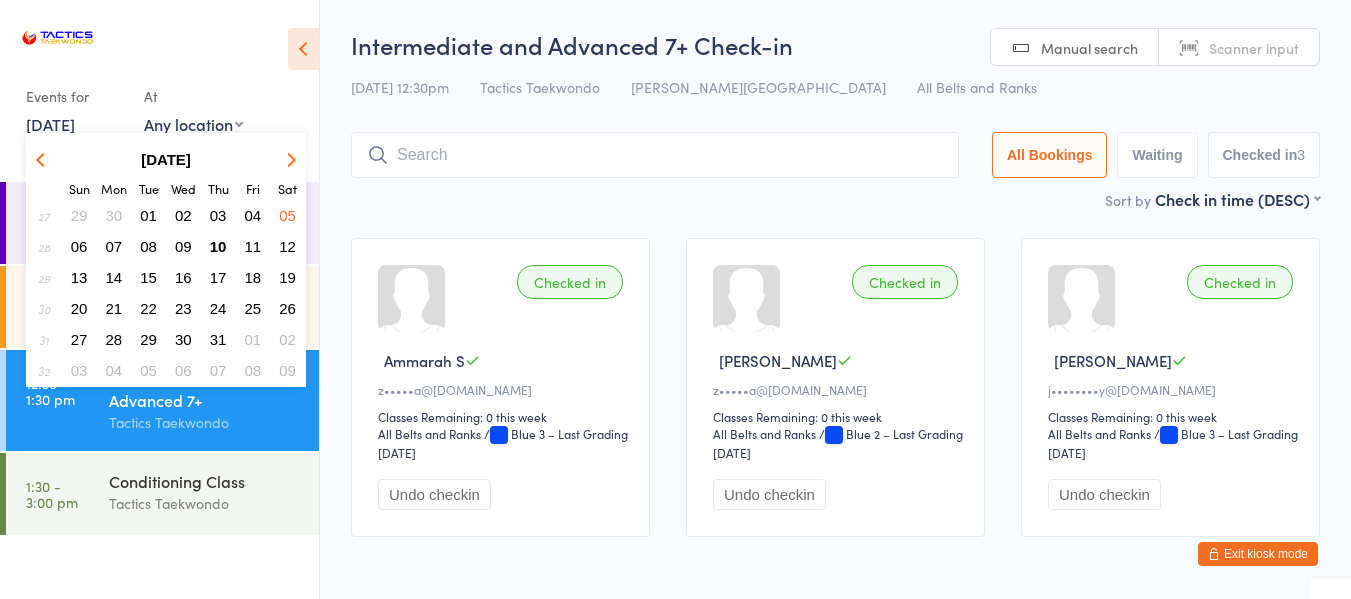 click on "12" at bounding box center (287, 246) 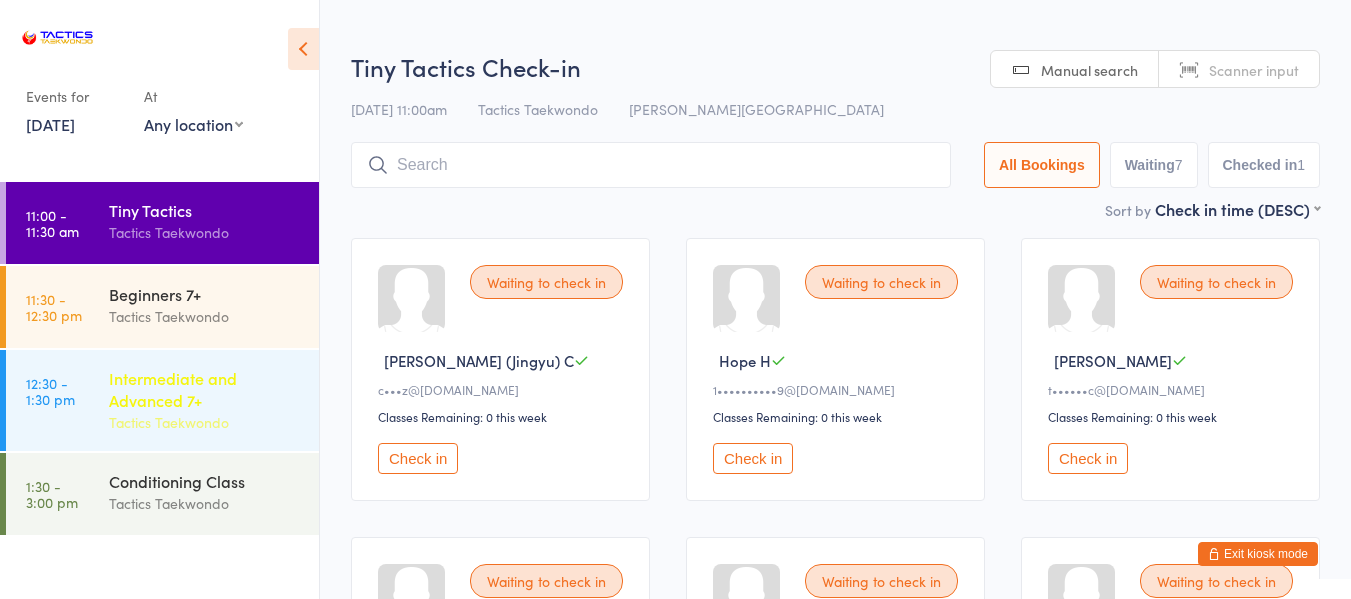 click on "Intermediate and Advanced 7+" at bounding box center [205, 389] 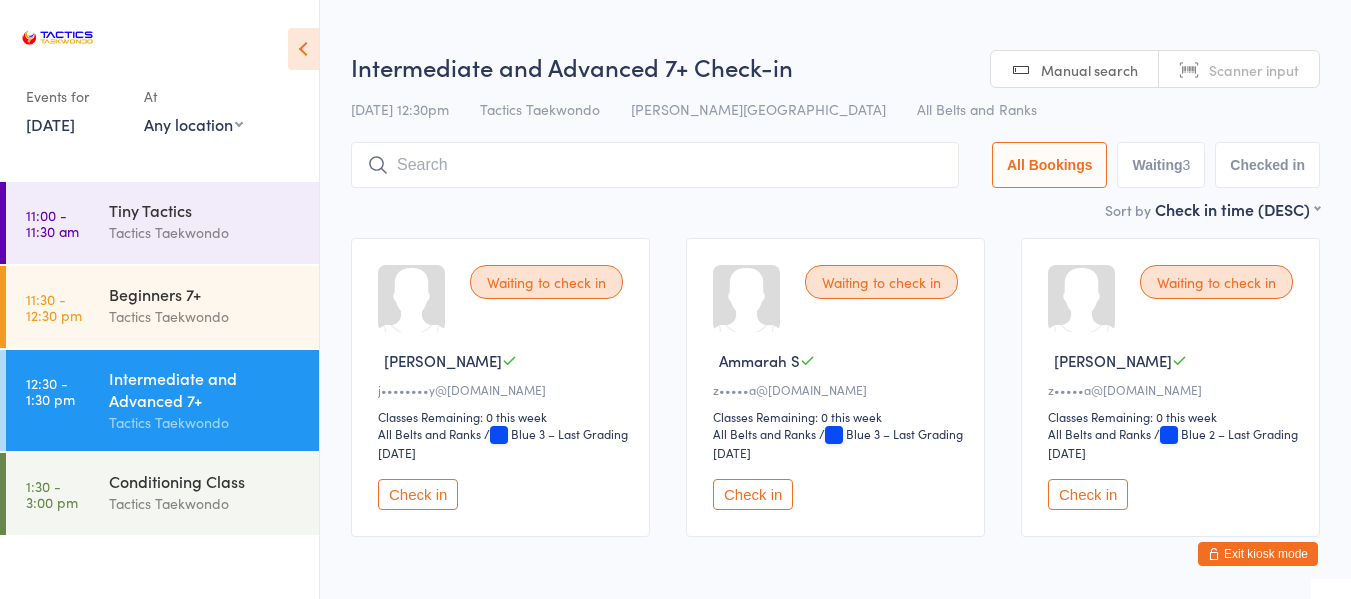 click on "Check in" at bounding box center (1088, 494) 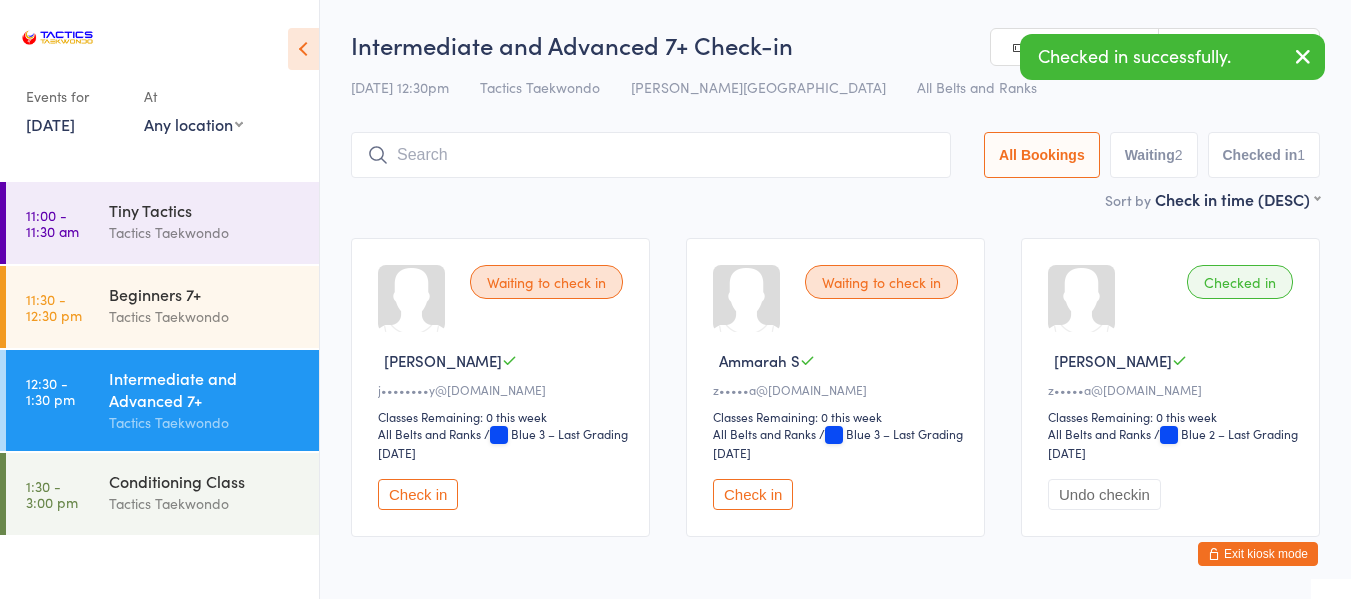 click on "[DATE]" at bounding box center [50, 124] 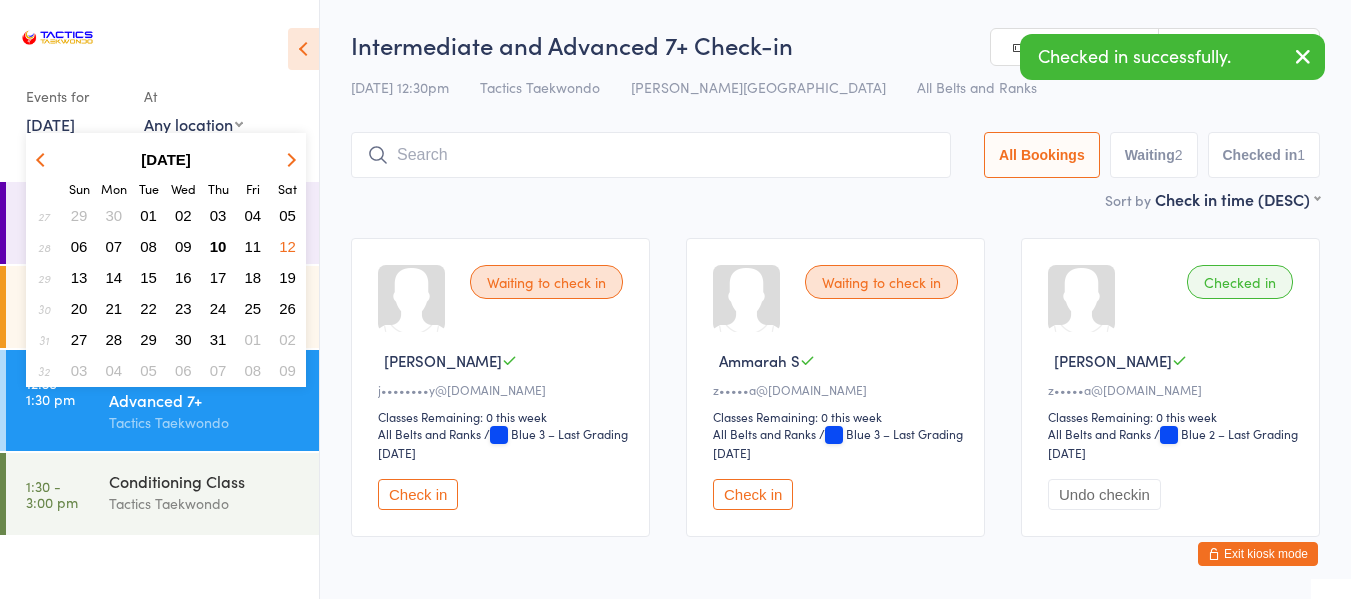 click on "10" at bounding box center [218, 246] 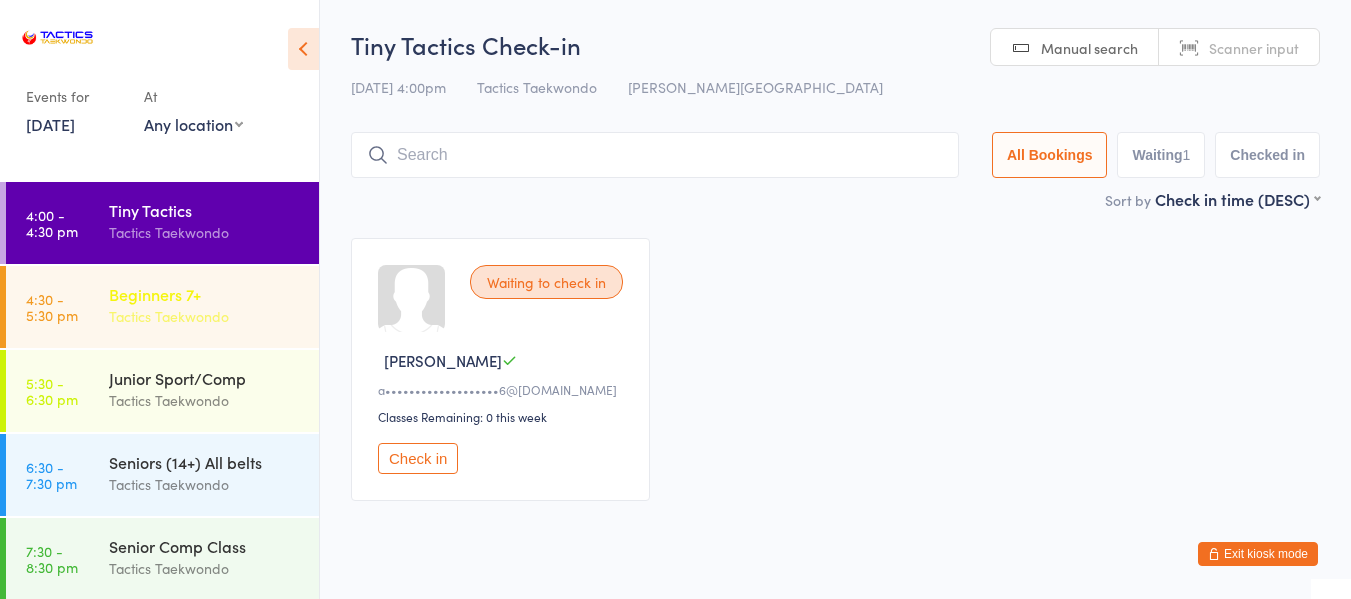 click on "Tactics Taekwondo" at bounding box center (205, 316) 